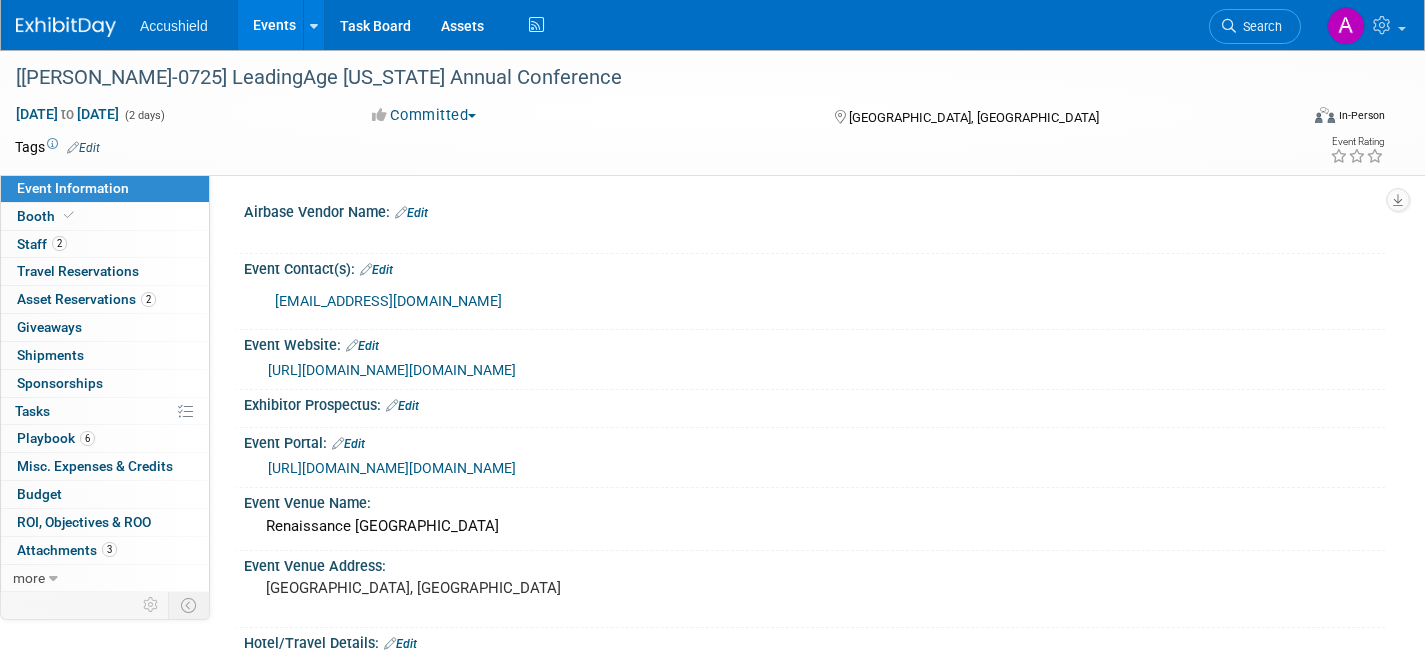 select on "Yes" 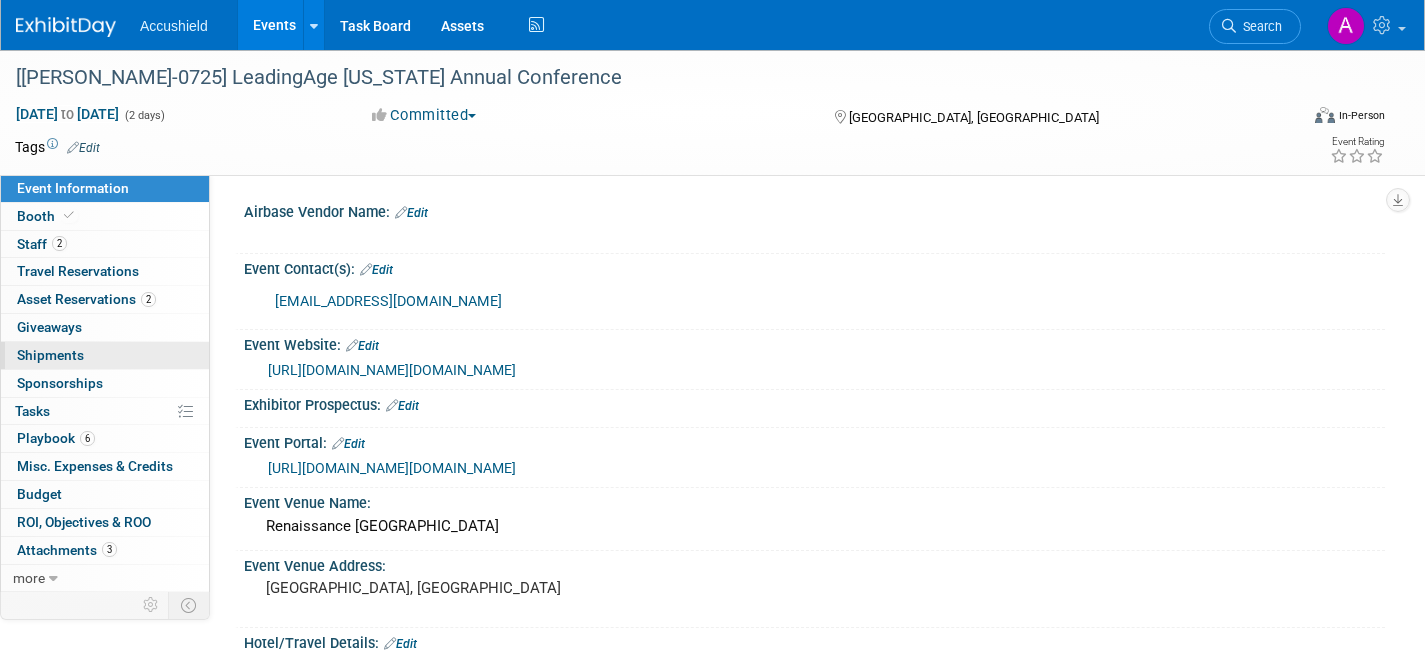 click on "0
Shipments 0" at bounding box center [105, 355] 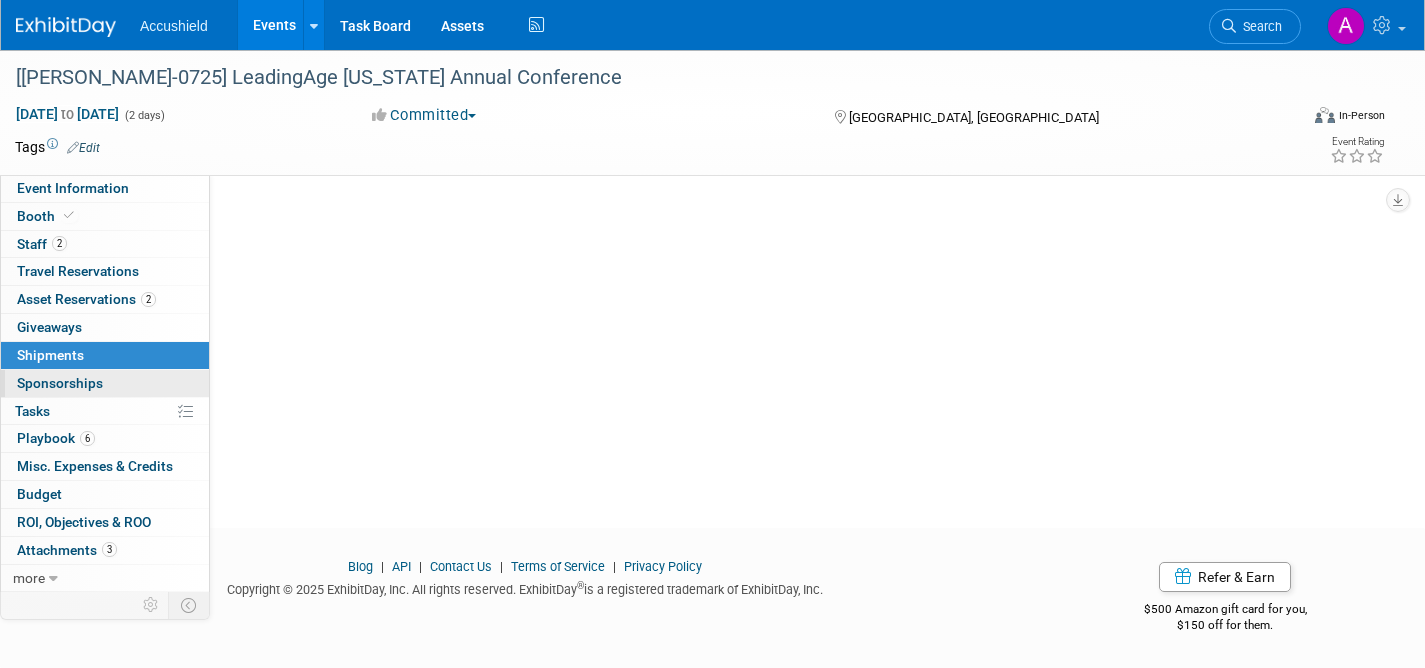 scroll, scrollTop: 0, scrollLeft: 0, axis: both 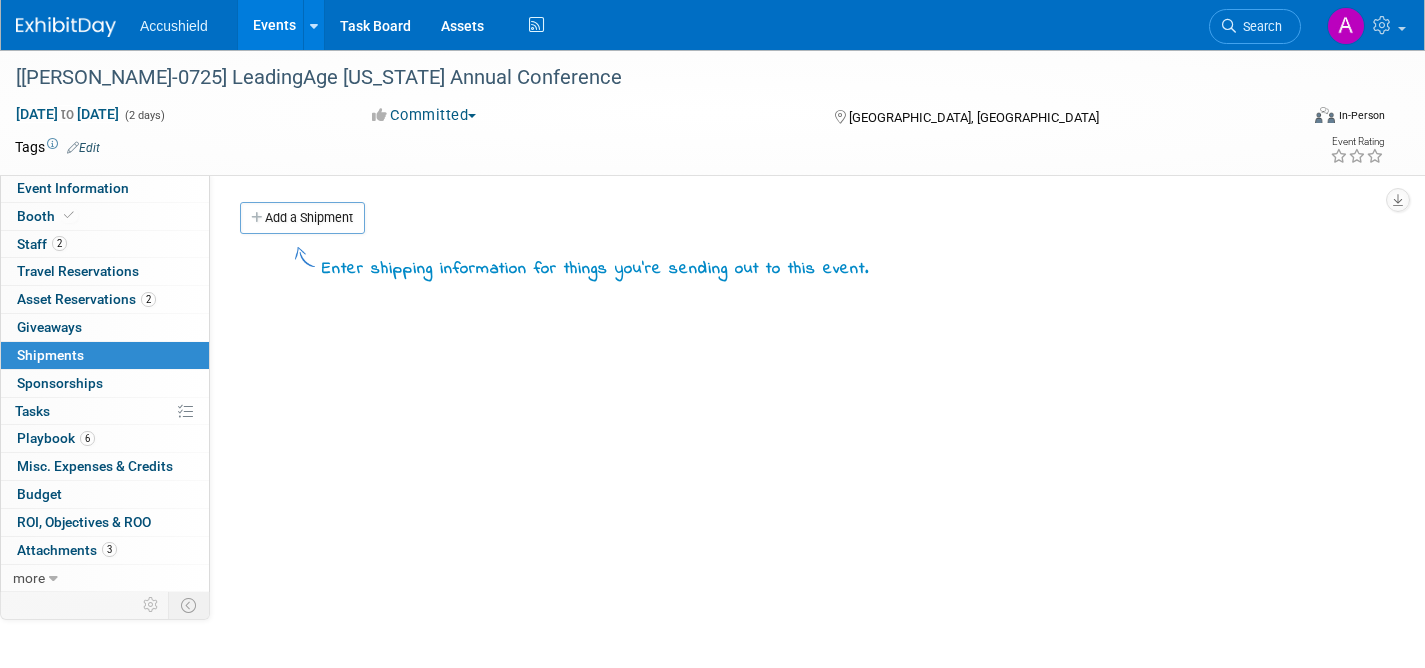 click on "0
Shipments 0" at bounding box center (105, 355) 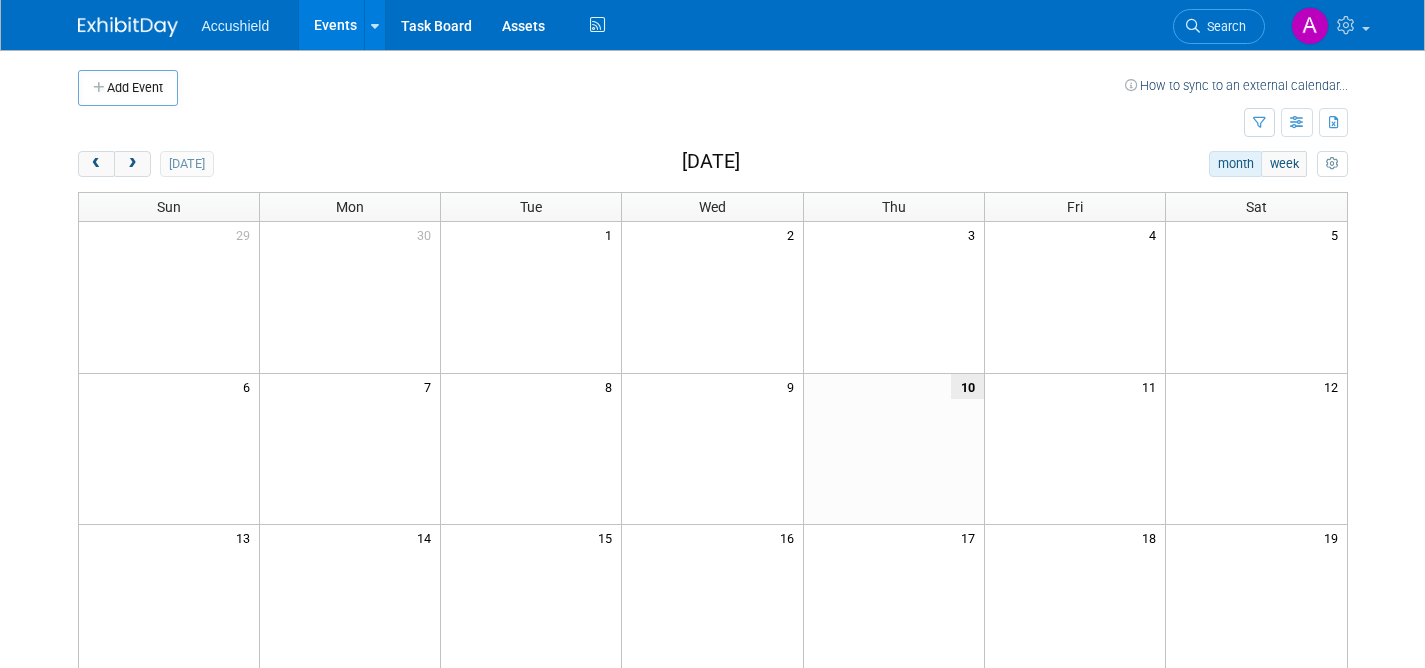 scroll, scrollTop: 0, scrollLeft: 0, axis: both 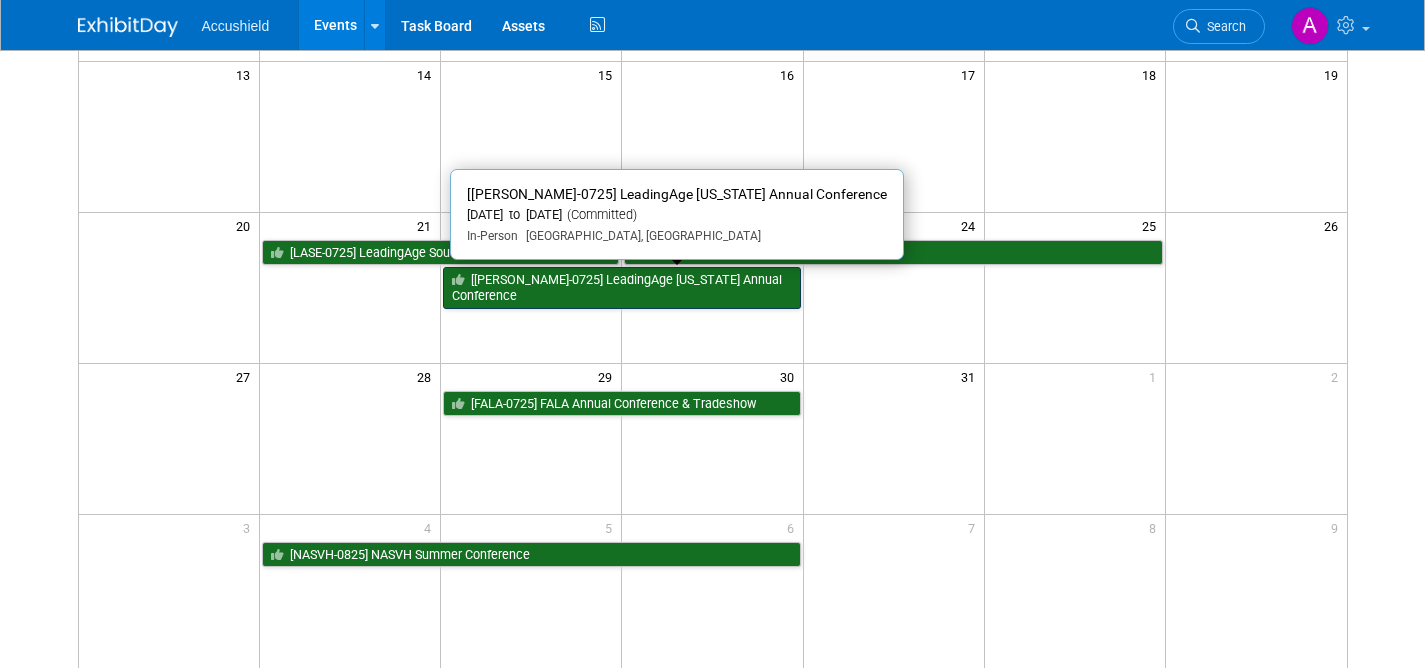 click on "[[PERSON_NAME]-0725] LeadingAge [US_STATE] Annual Conference" at bounding box center (621, 287) 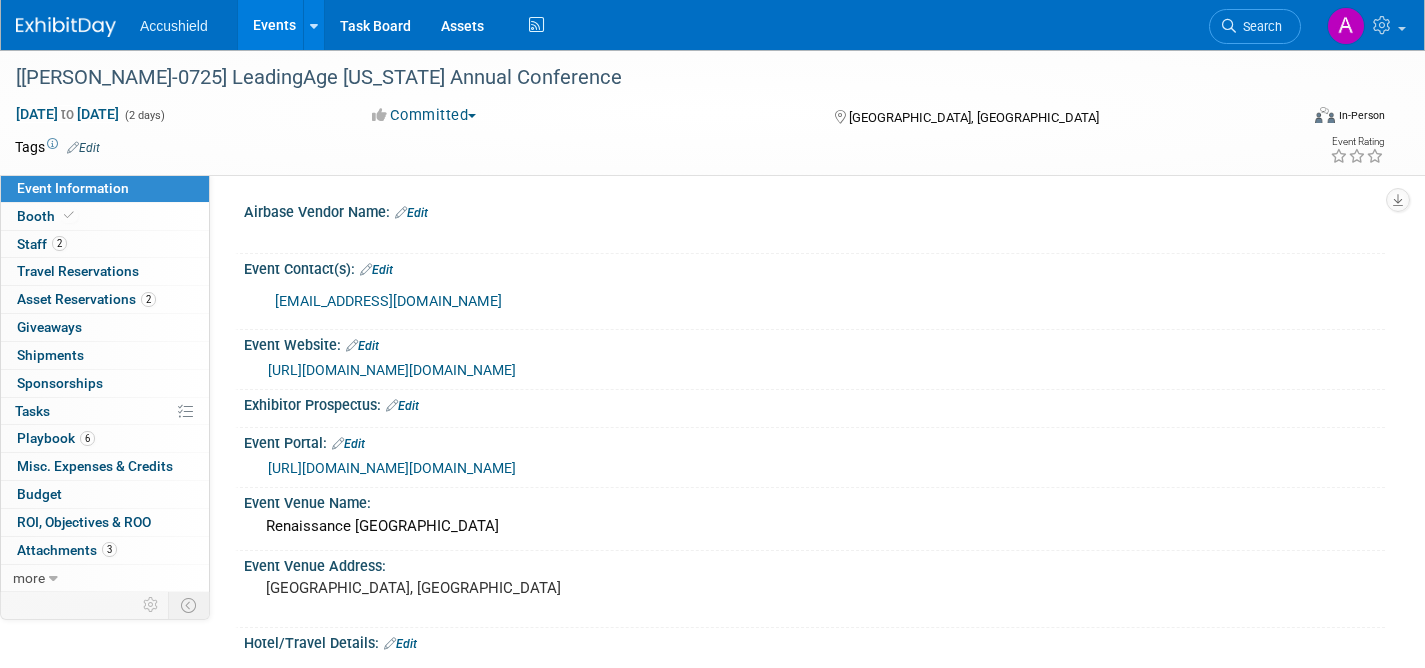 select on "Yes" 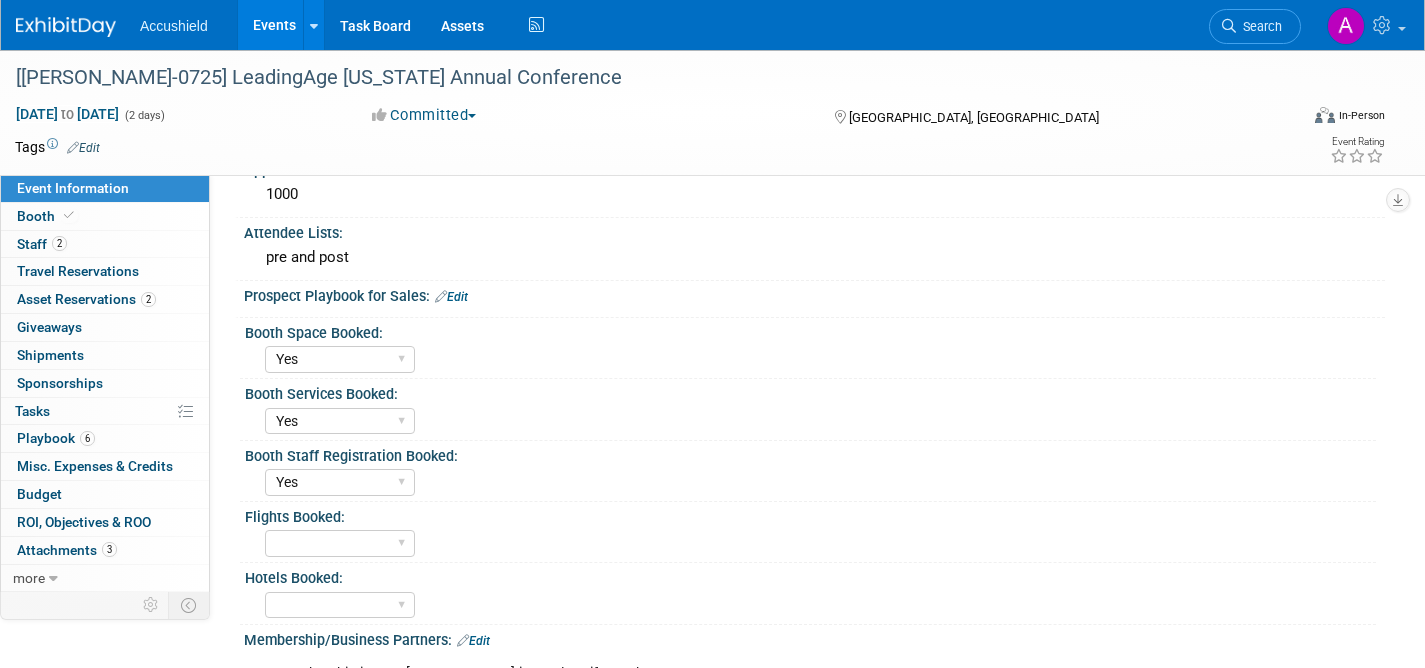 scroll, scrollTop: 0, scrollLeft: 0, axis: both 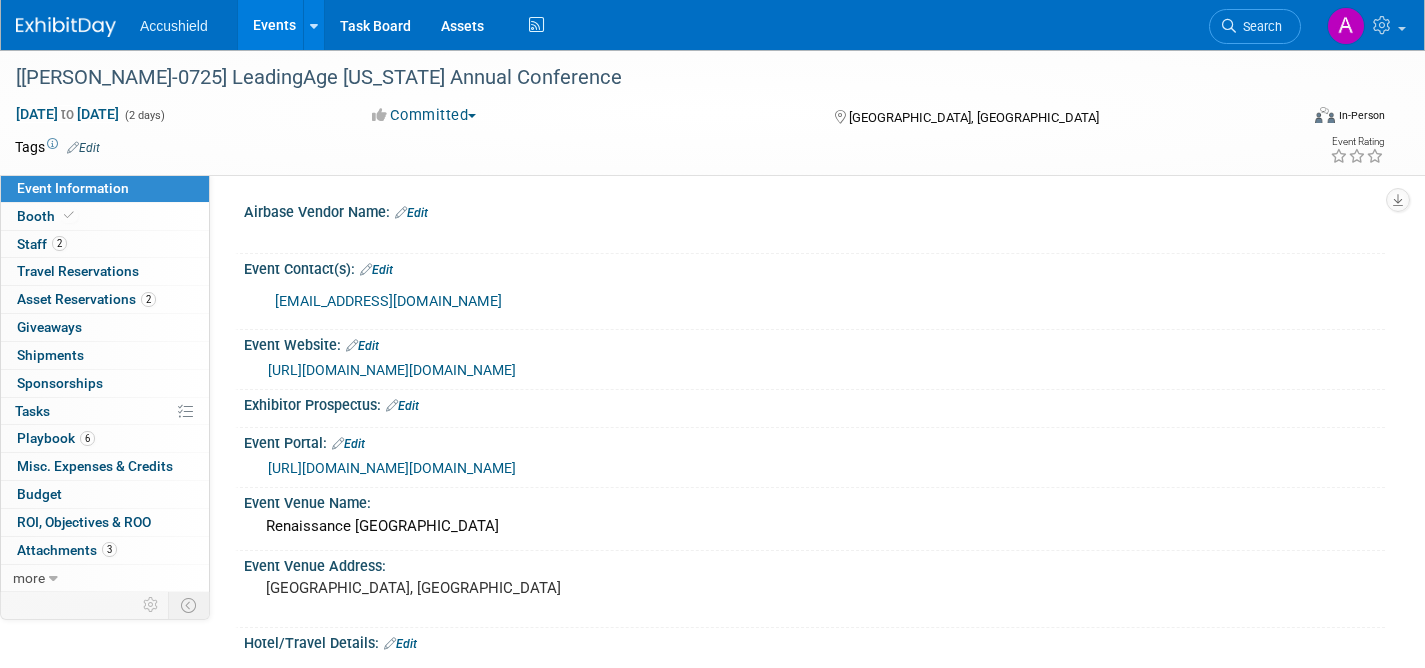 click on "[URL][DOMAIN_NAME][DOMAIN_NAME]" at bounding box center [392, 468] 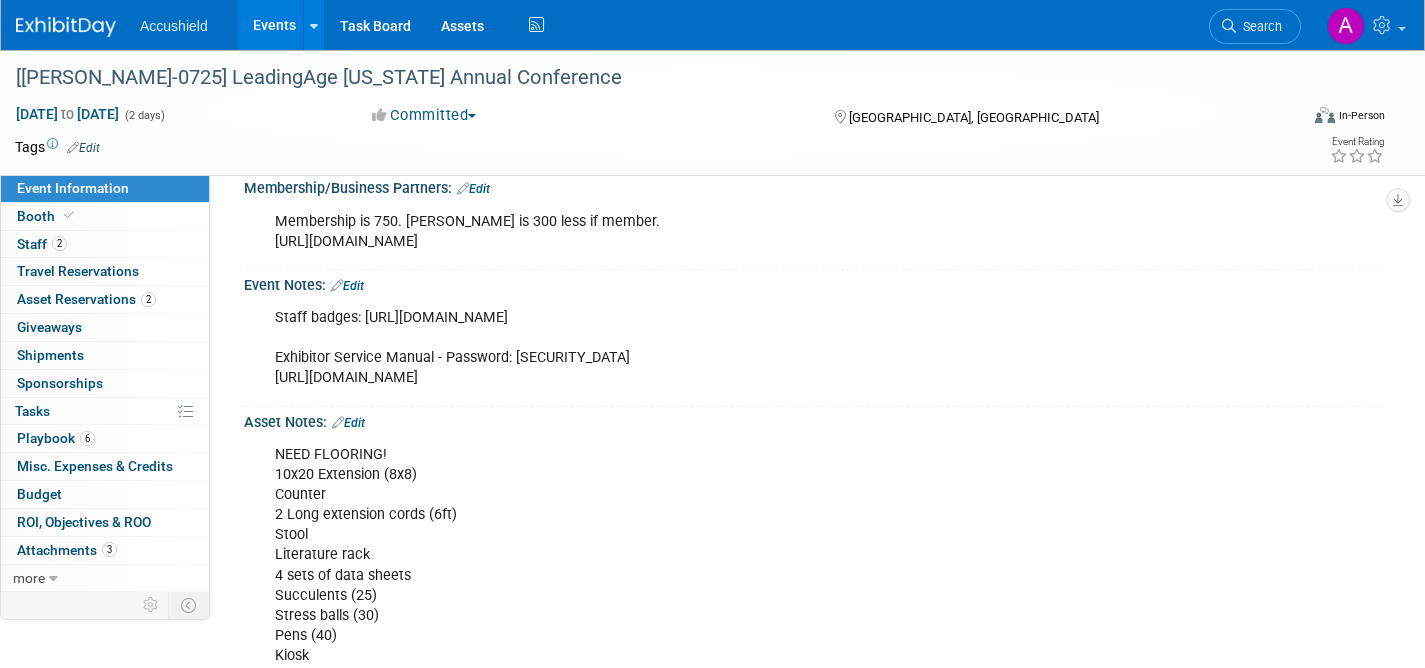 scroll, scrollTop: 1123, scrollLeft: 0, axis: vertical 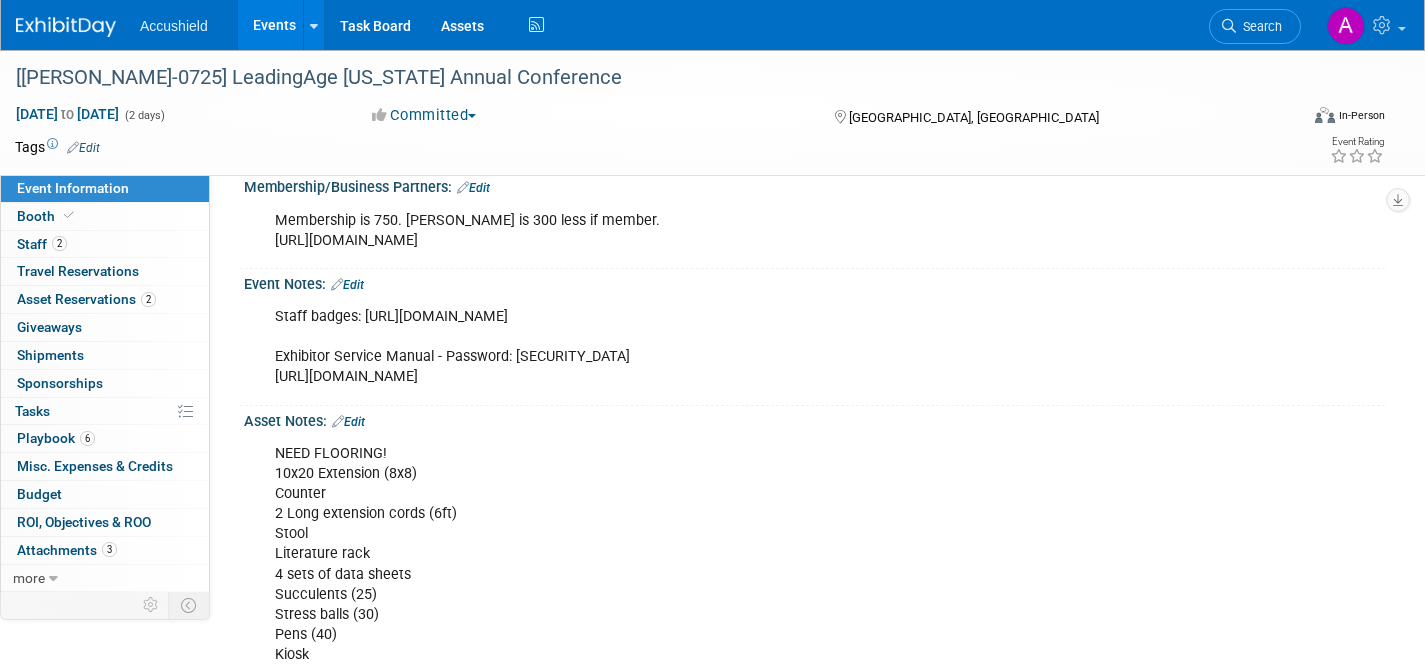 drag, startPoint x: 275, startPoint y: 397, endPoint x: 936, endPoint y: 398, distance: 661.00073 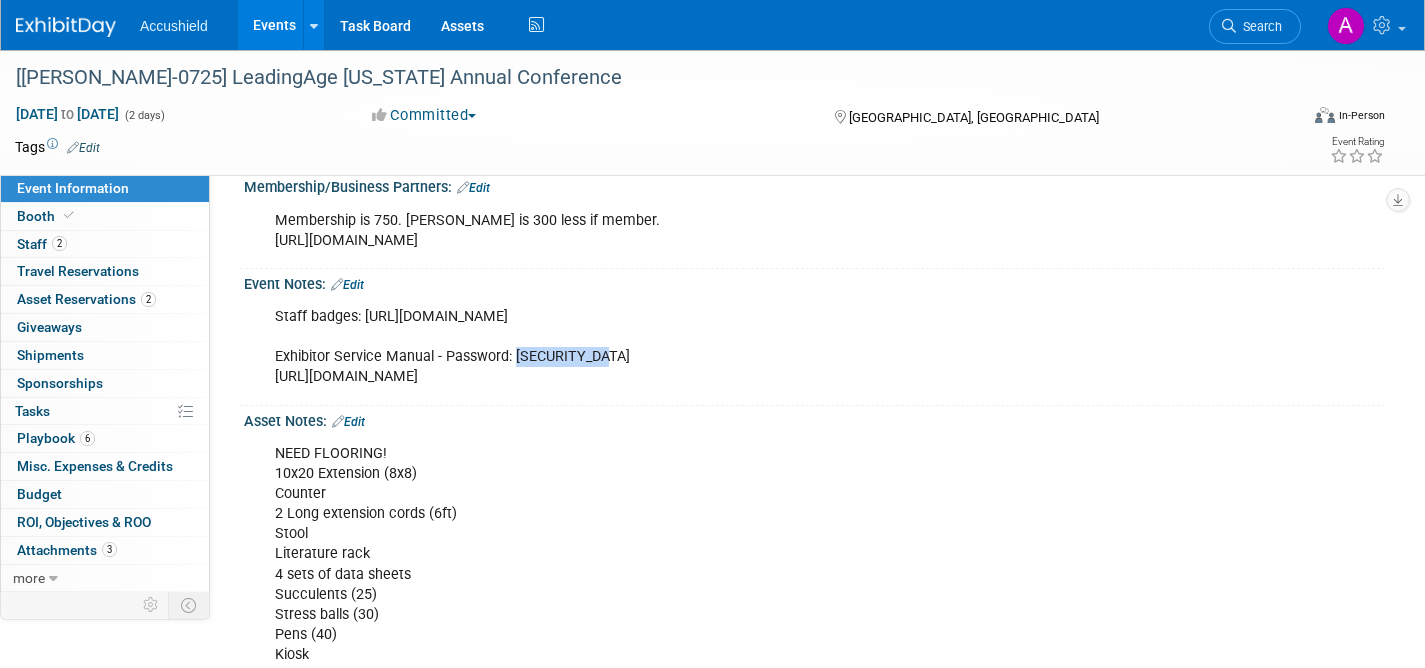 drag, startPoint x: 513, startPoint y: 375, endPoint x: 602, endPoint y: 375, distance: 89 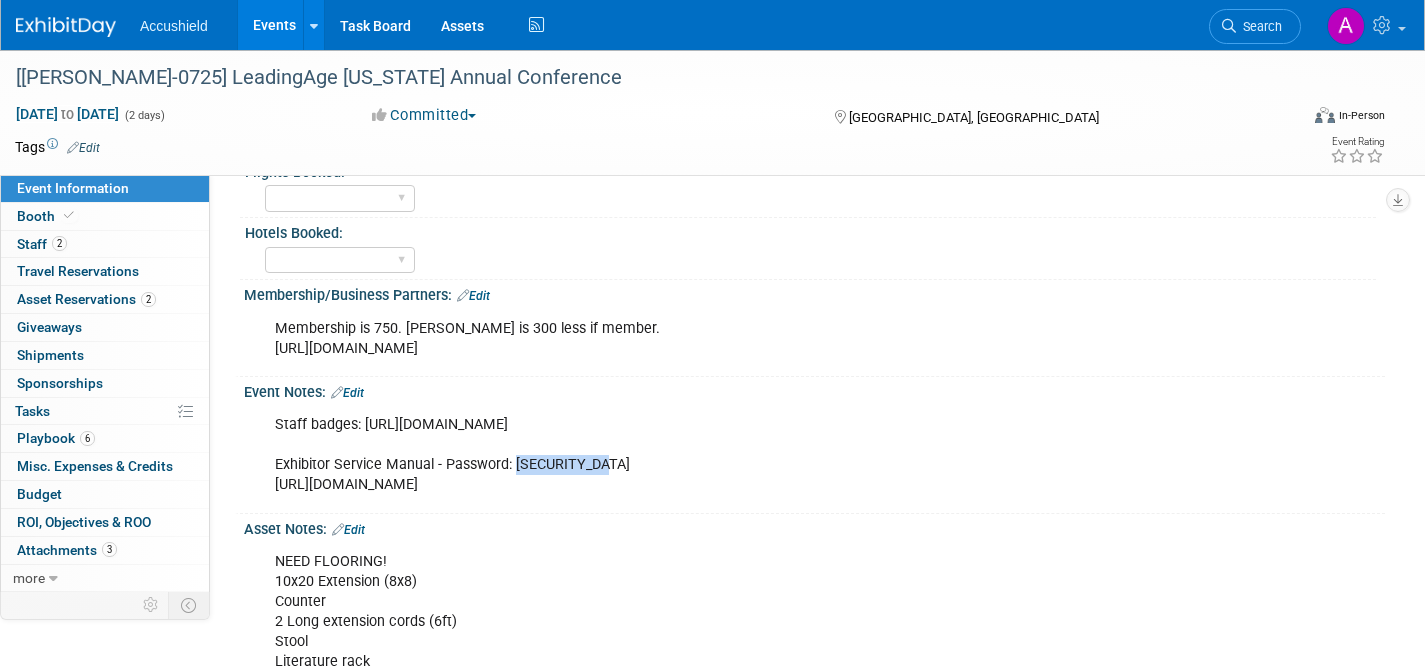 scroll, scrollTop: 0, scrollLeft: 0, axis: both 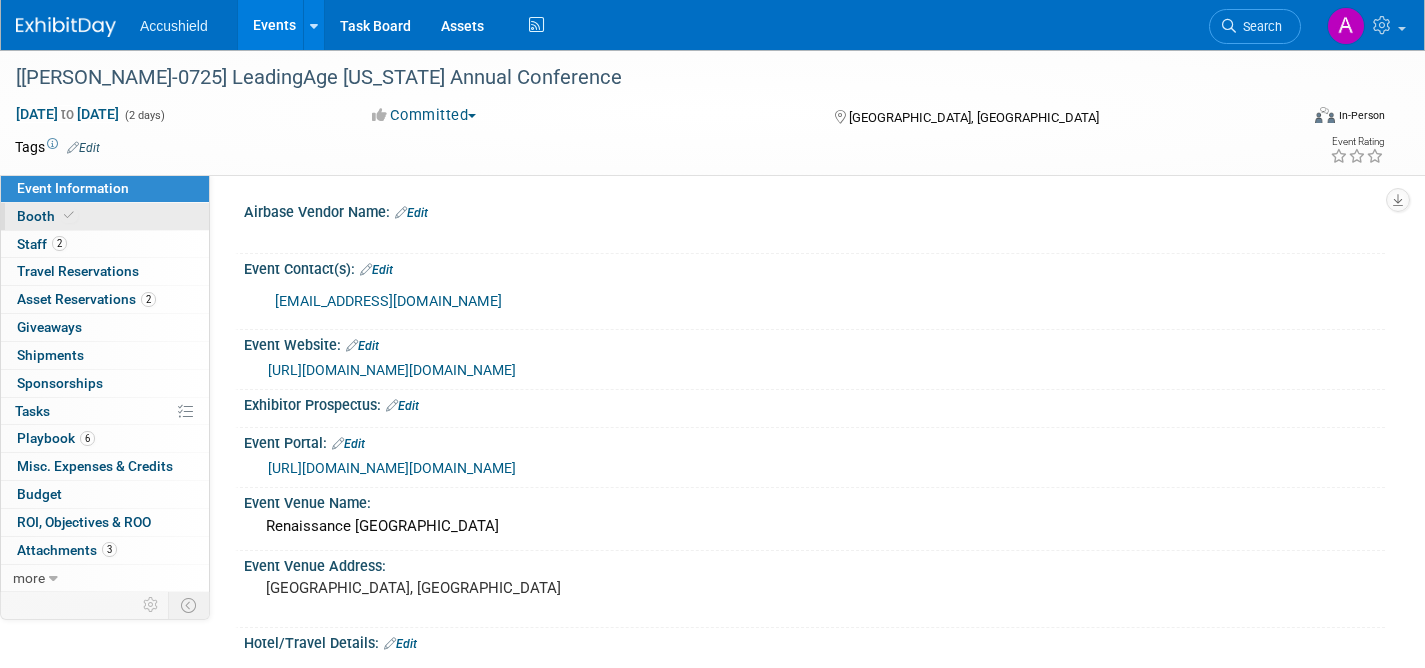 click on "Booth" at bounding box center (105, 216) 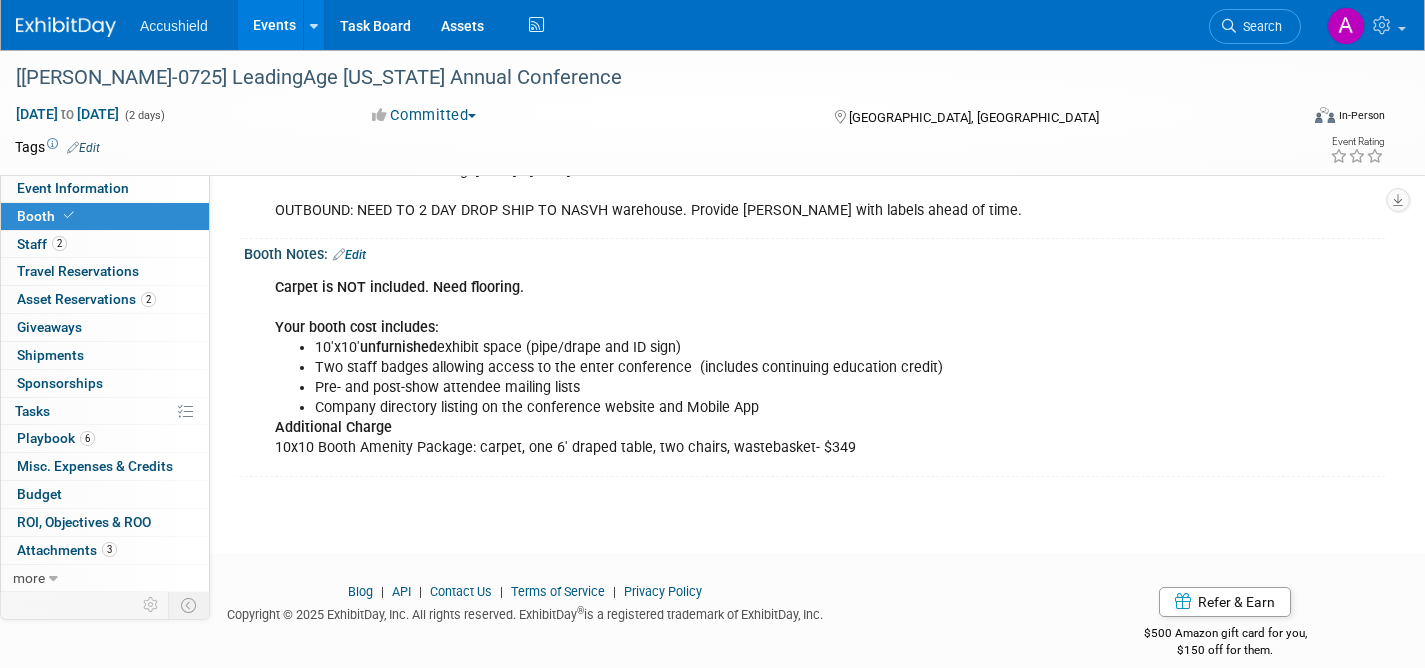scroll, scrollTop: 1057, scrollLeft: 0, axis: vertical 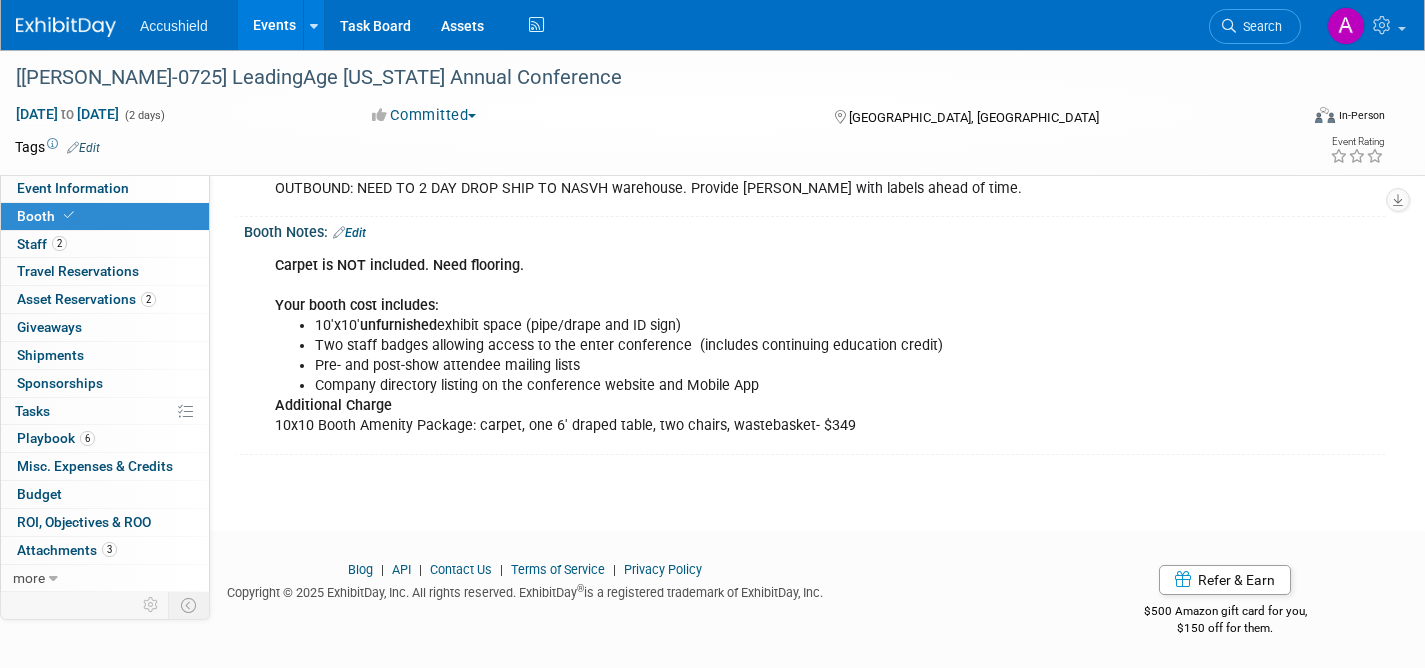 click on "Events" at bounding box center (274, 25) 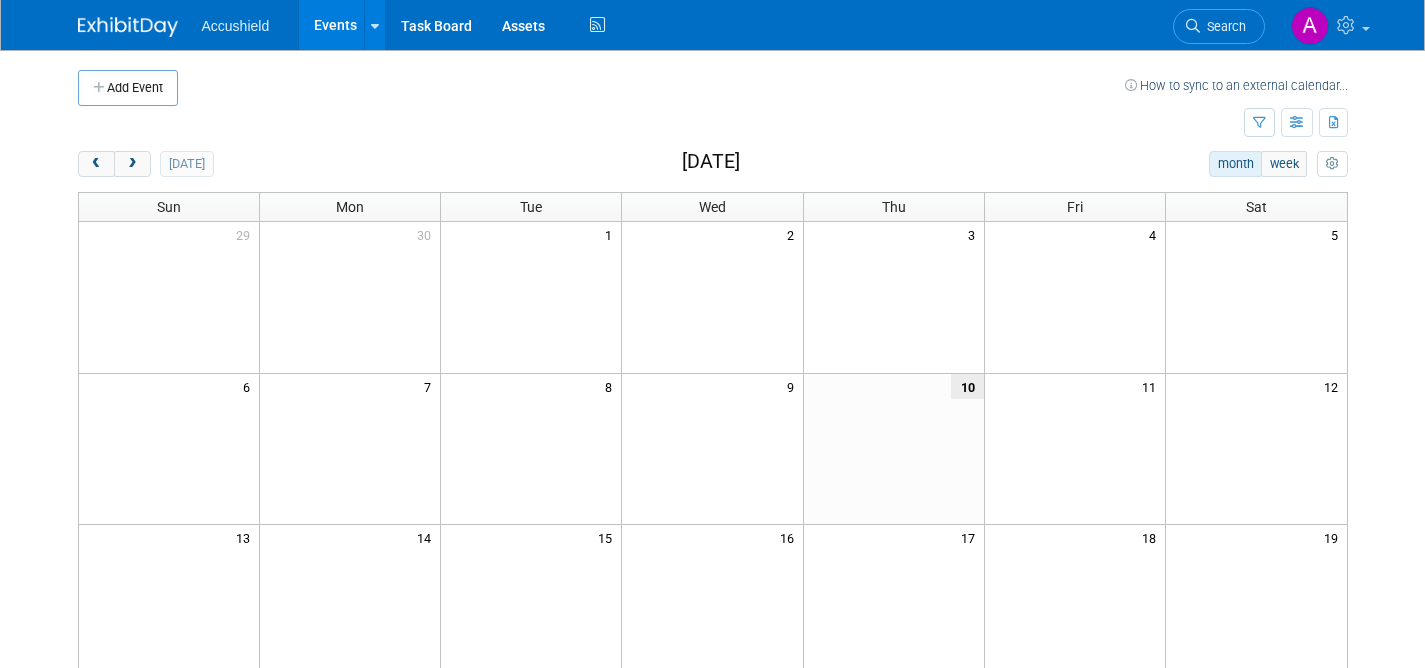 scroll, scrollTop: 0, scrollLeft: 0, axis: both 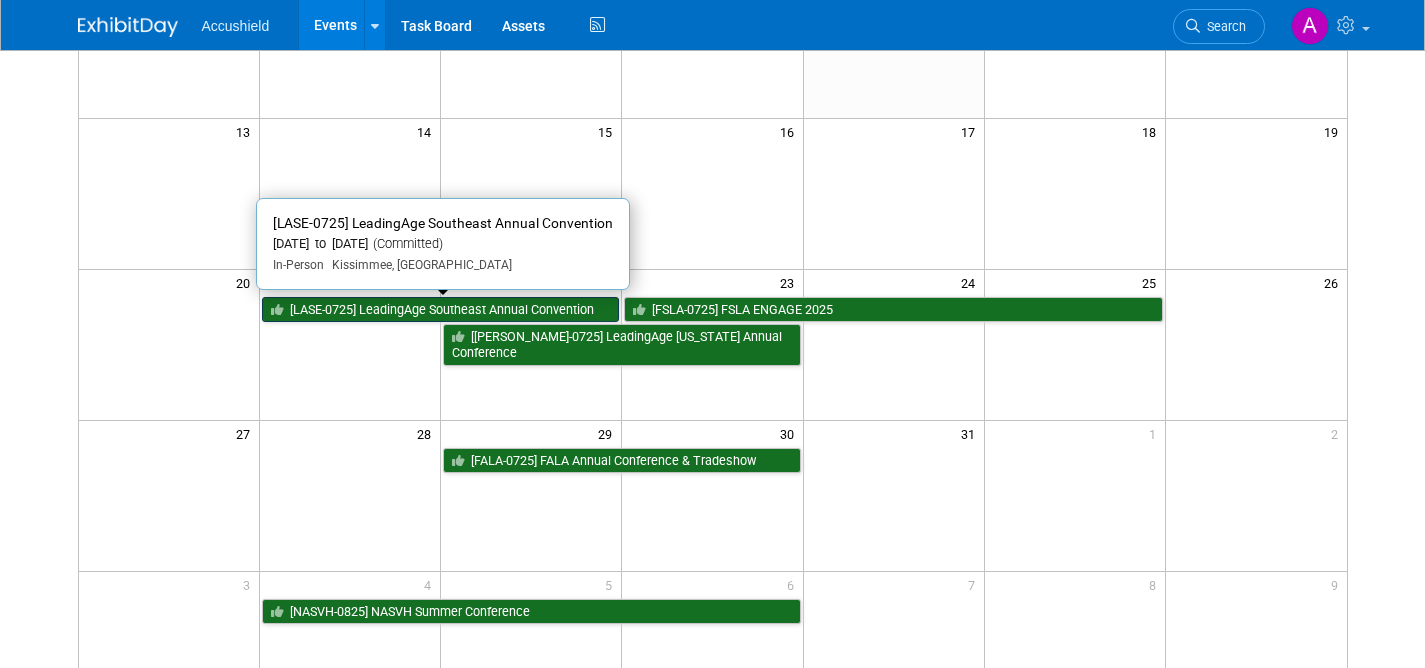 click on "[LASE-0725] LeadingAge Southeast Annual Convention" at bounding box center (440, 310) 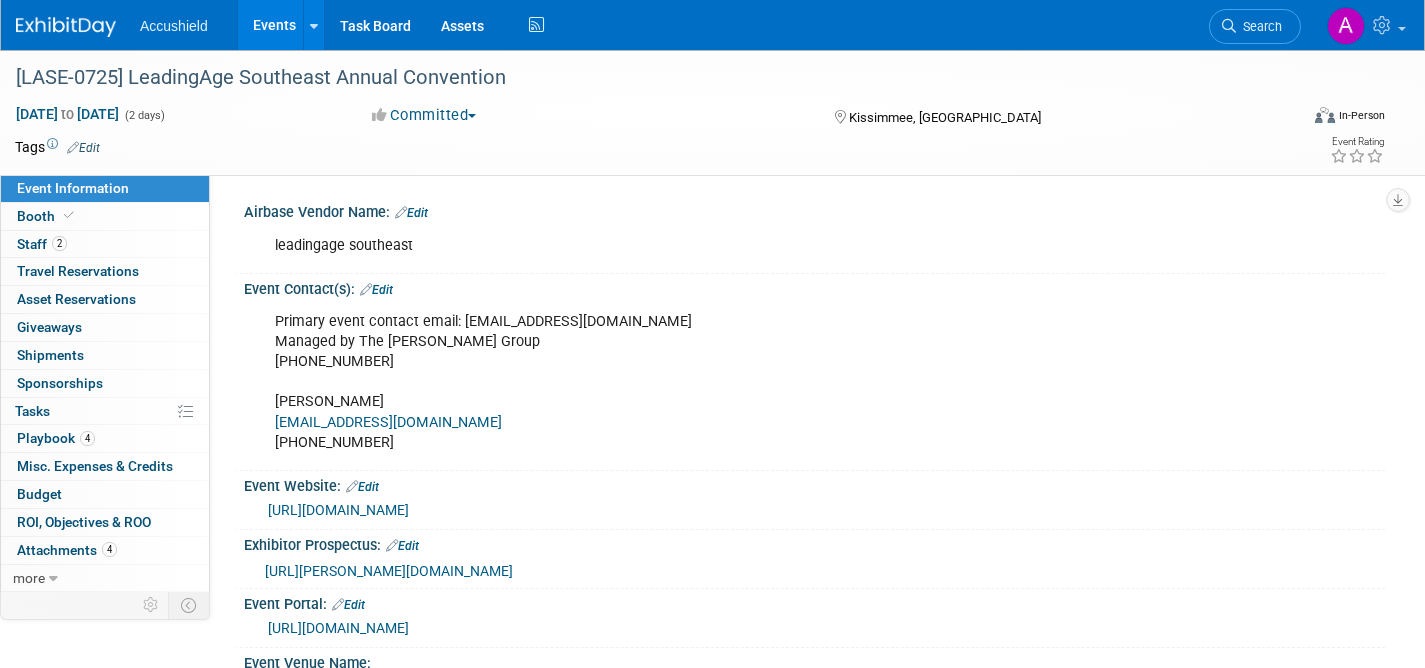 select on "Yes" 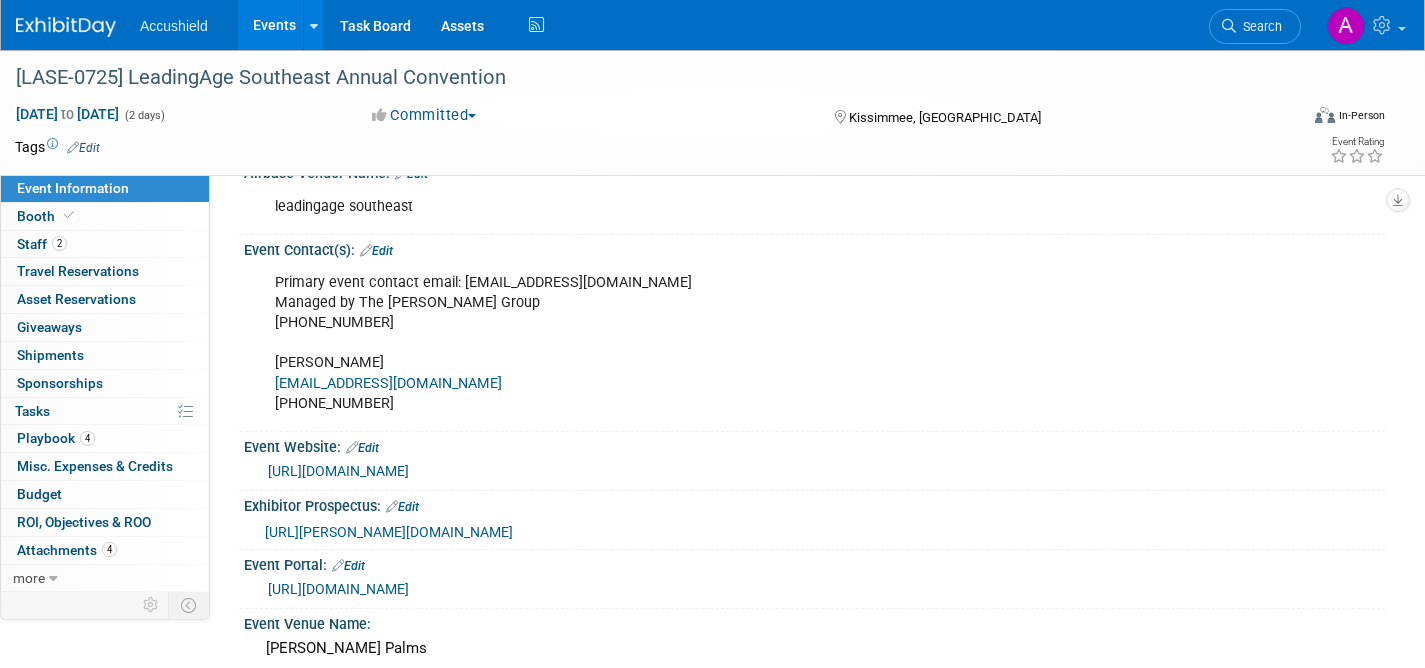 scroll, scrollTop: 154, scrollLeft: 0, axis: vertical 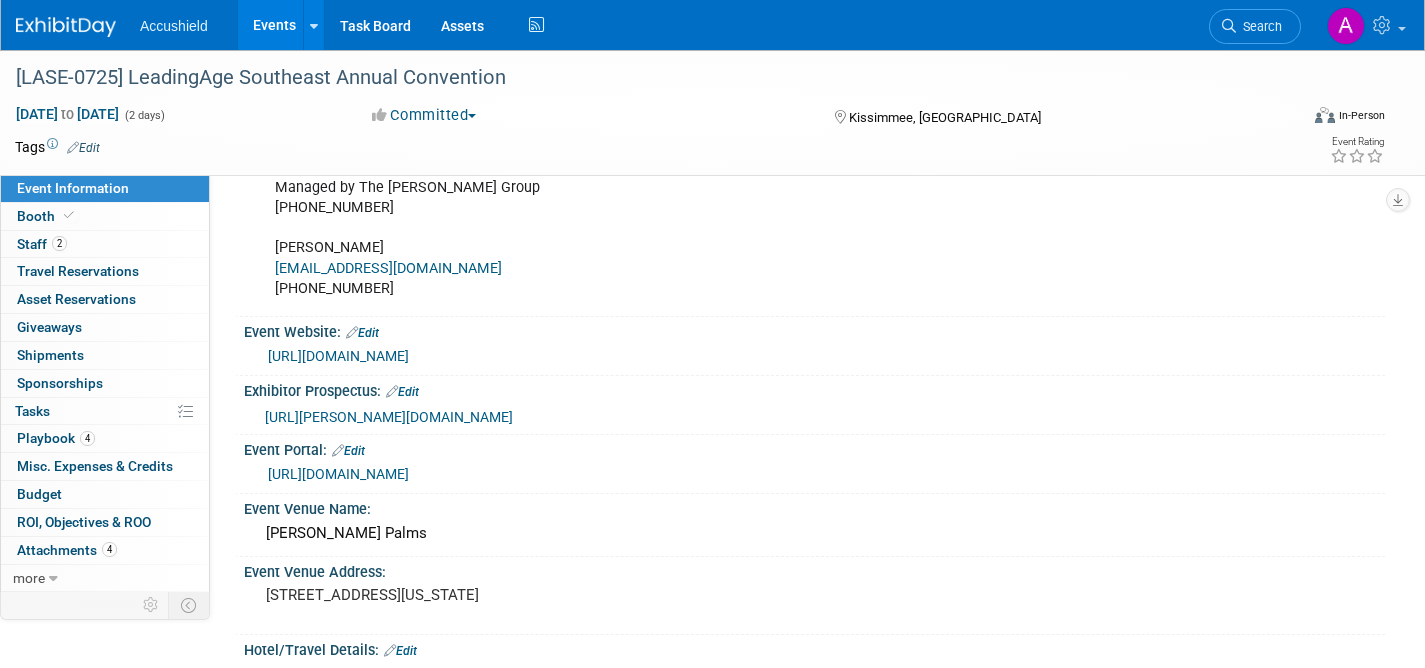 click on "[URL][PERSON_NAME][DOMAIN_NAME]" at bounding box center [389, 417] 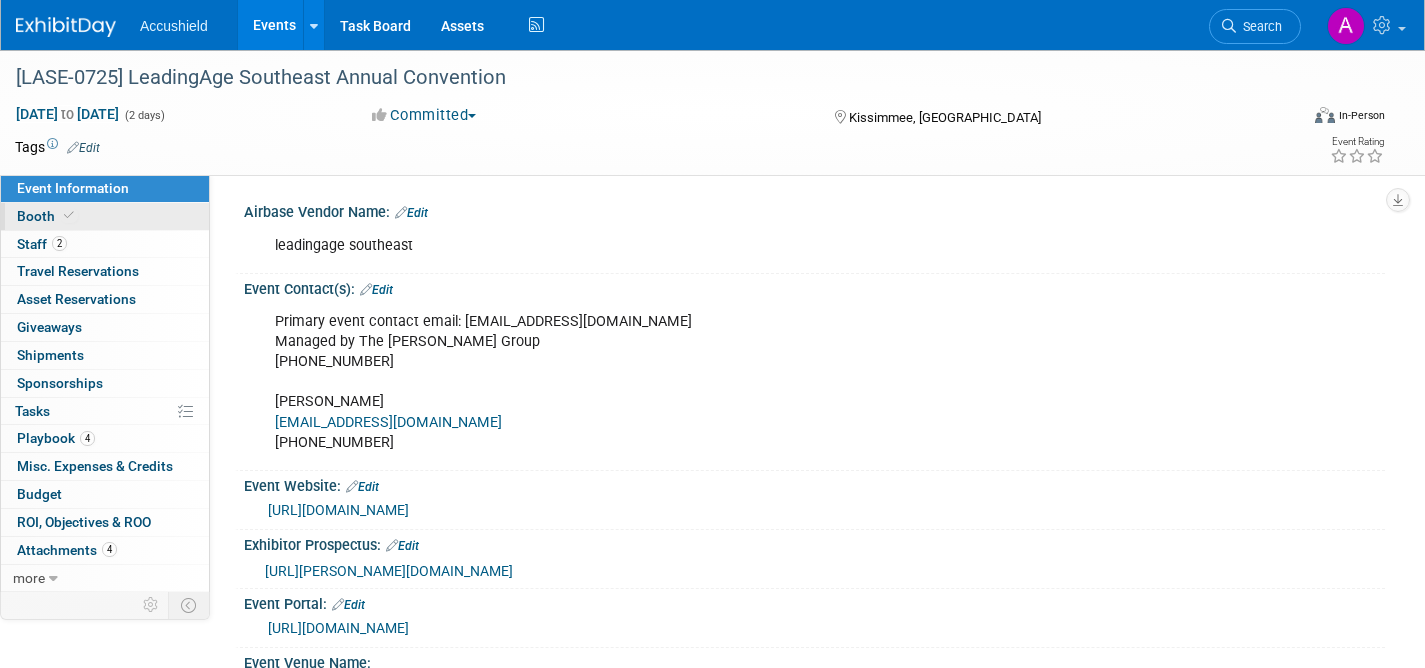 click on "Booth" at bounding box center [105, 216] 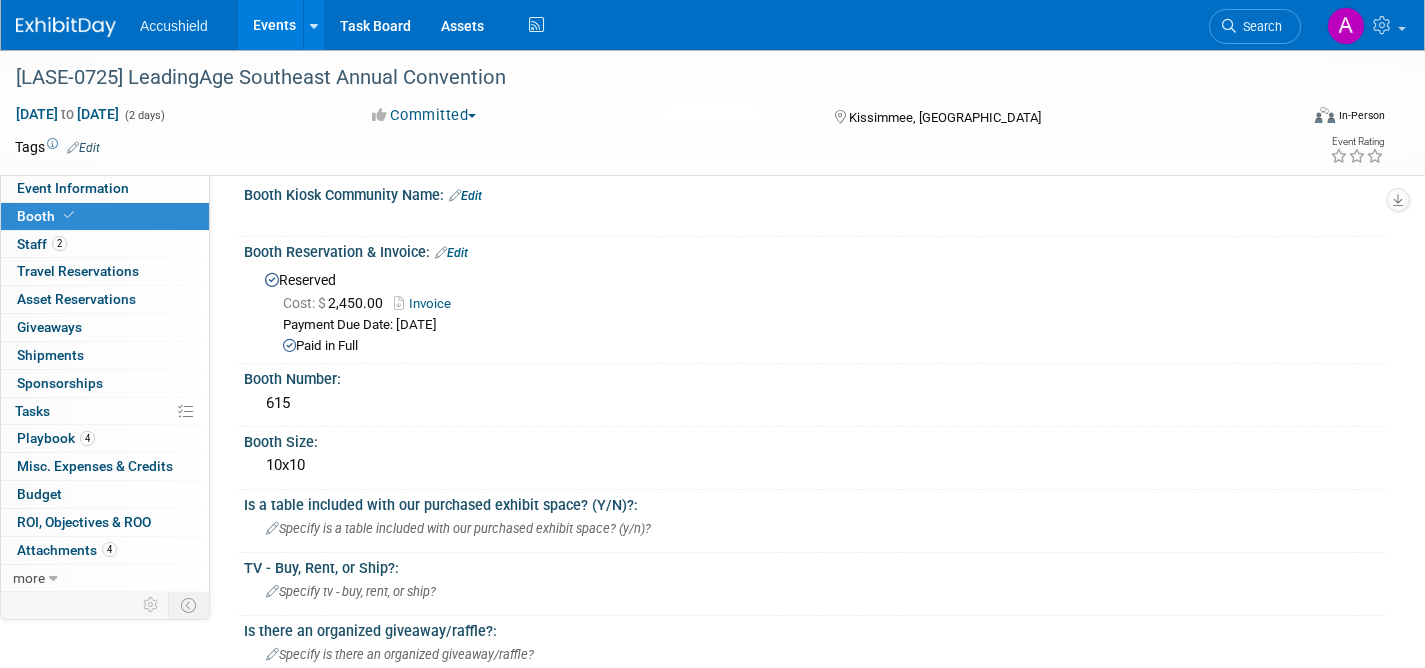 scroll, scrollTop: 0, scrollLeft: 0, axis: both 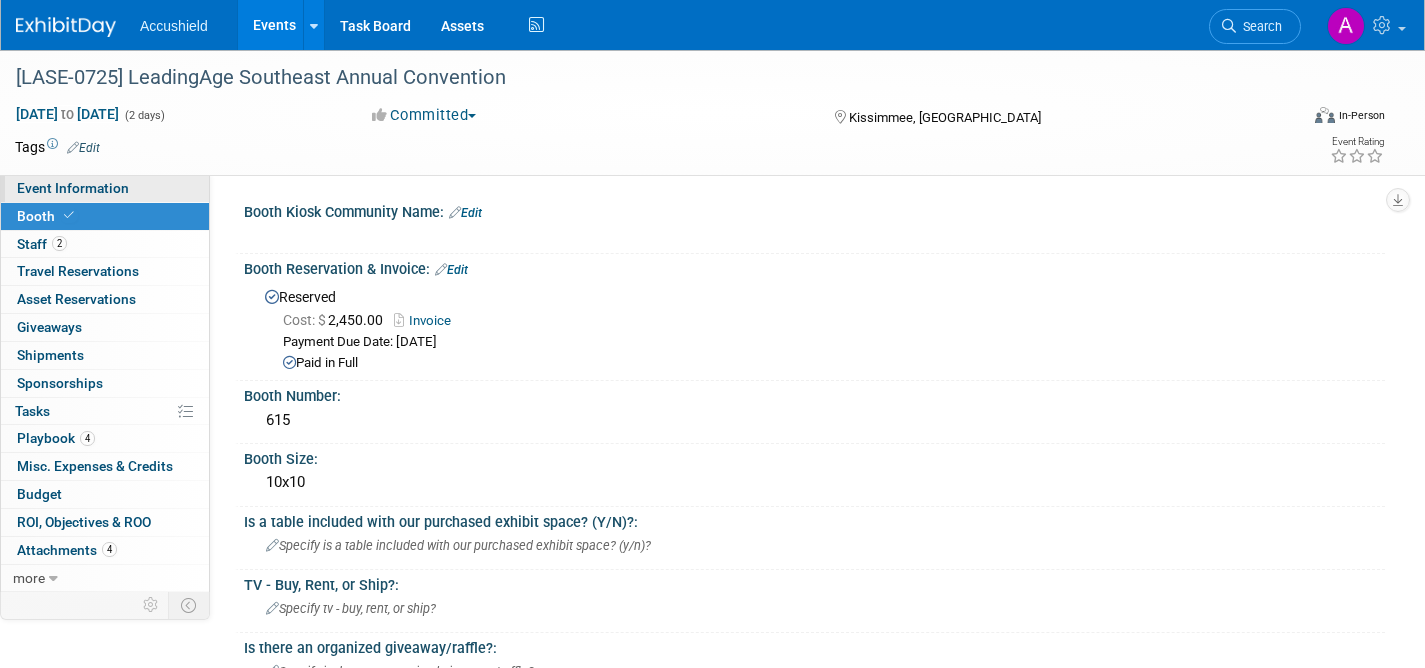 click on "Event Information" at bounding box center [105, 188] 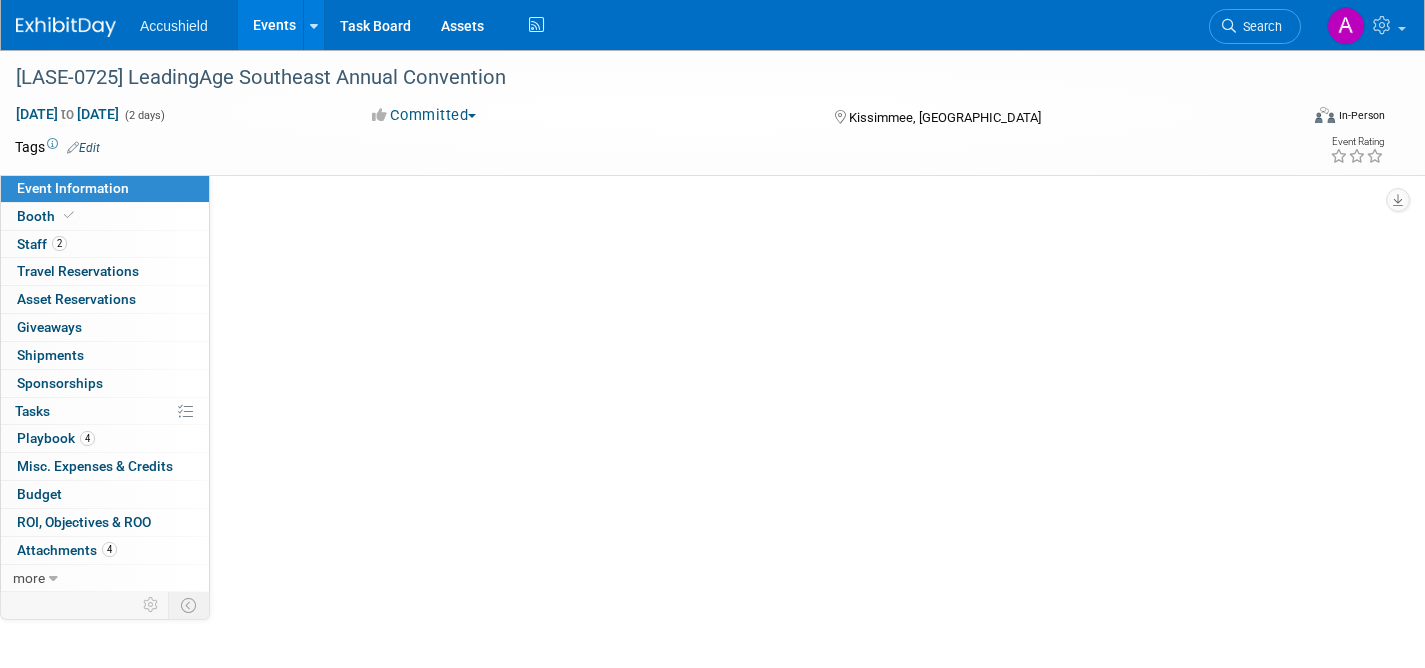 select on "Yes" 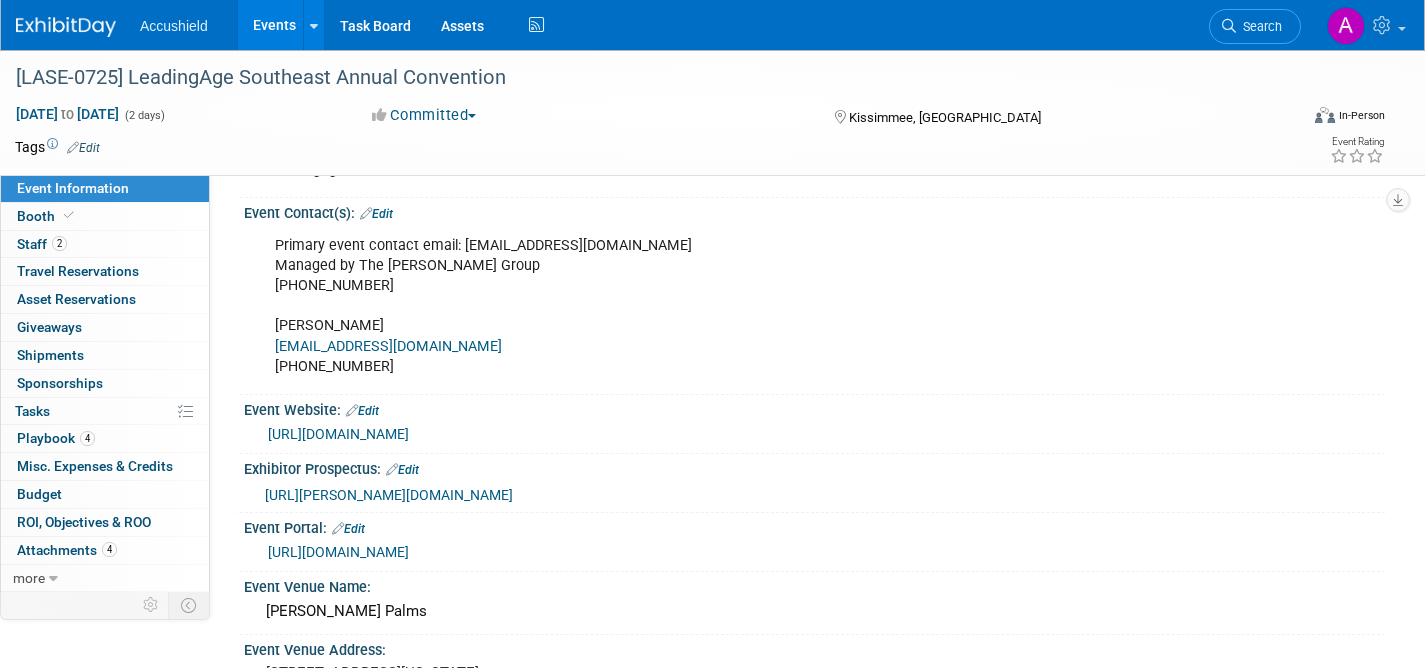 scroll, scrollTop: 77, scrollLeft: 0, axis: vertical 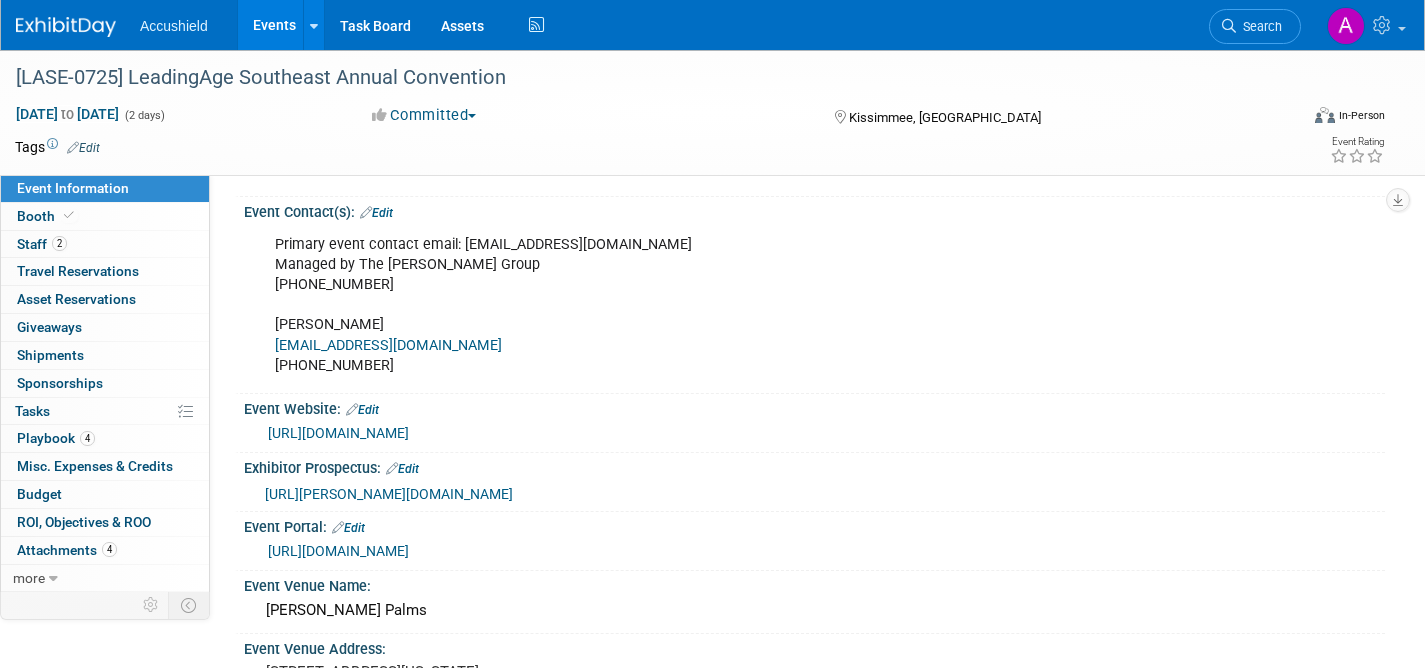 click on "[URL][PERSON_NAME][DOMAIN_NAME]" at bounding box center (389, 494) 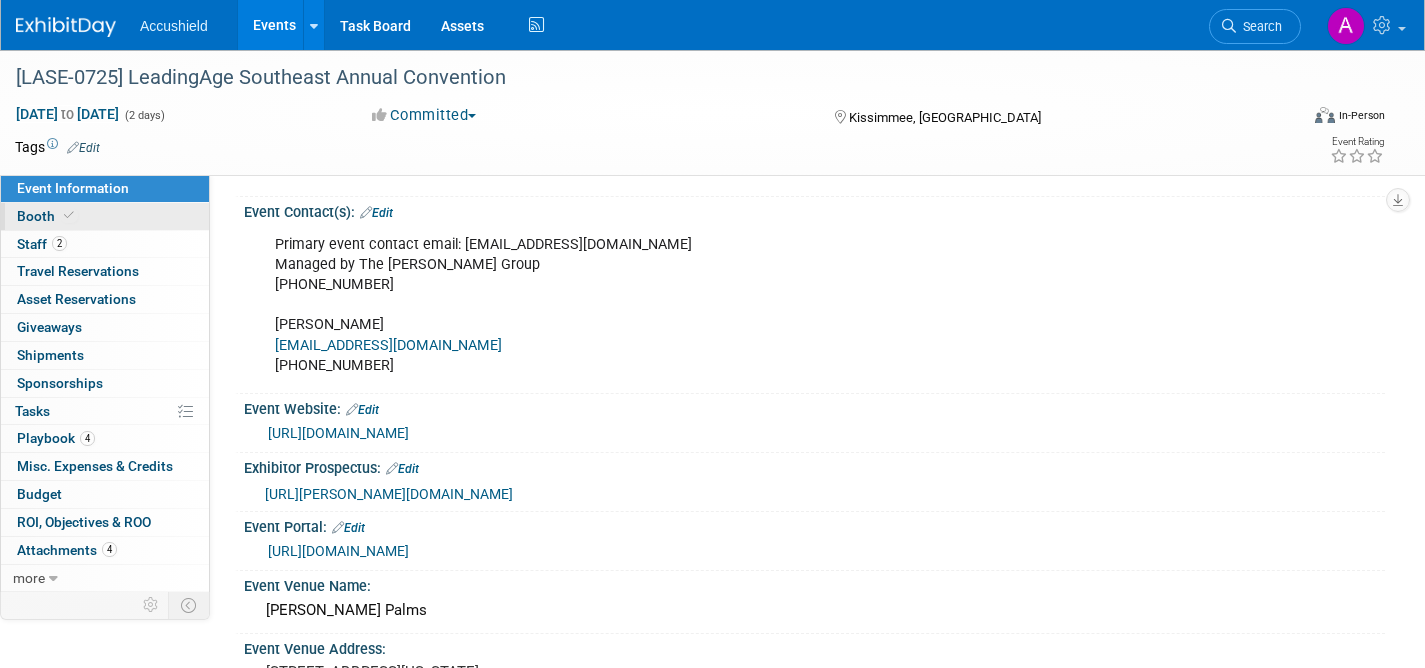 click on "Booth" at bounding box center [105, 216] 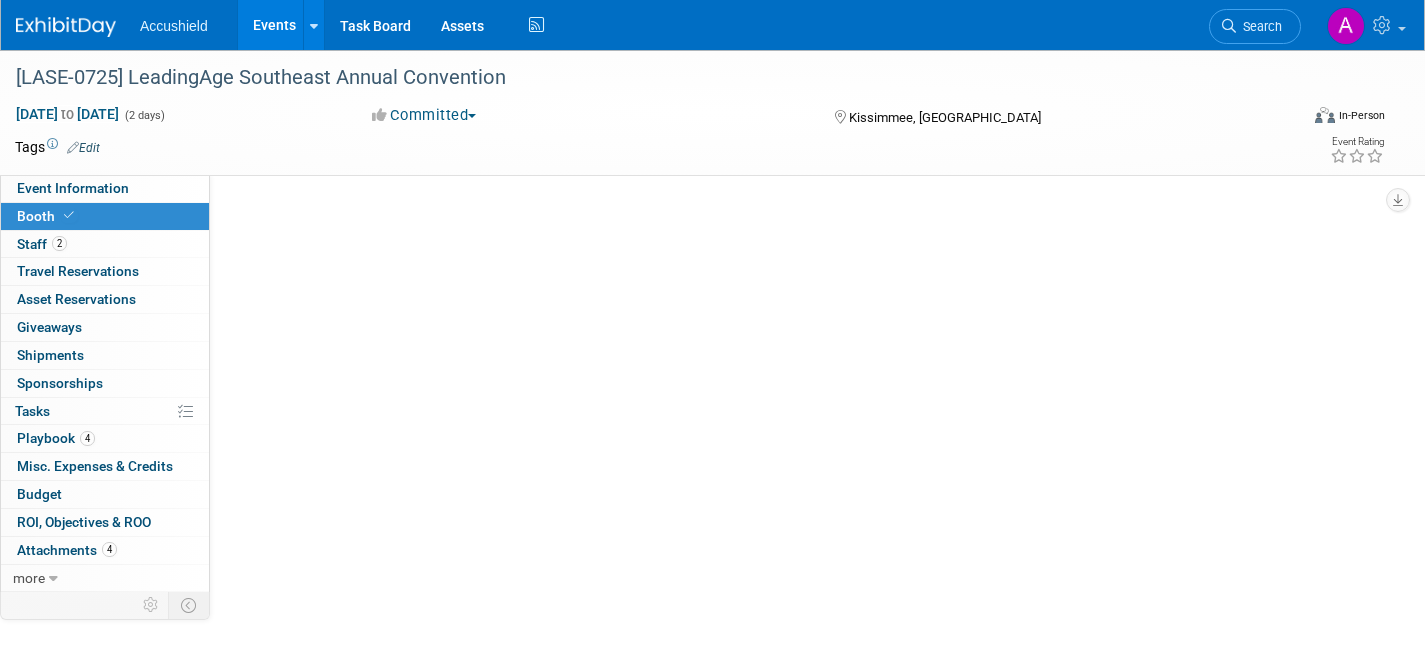 scroll, scrollTop: 0, scrollLeft: 0, axis: both 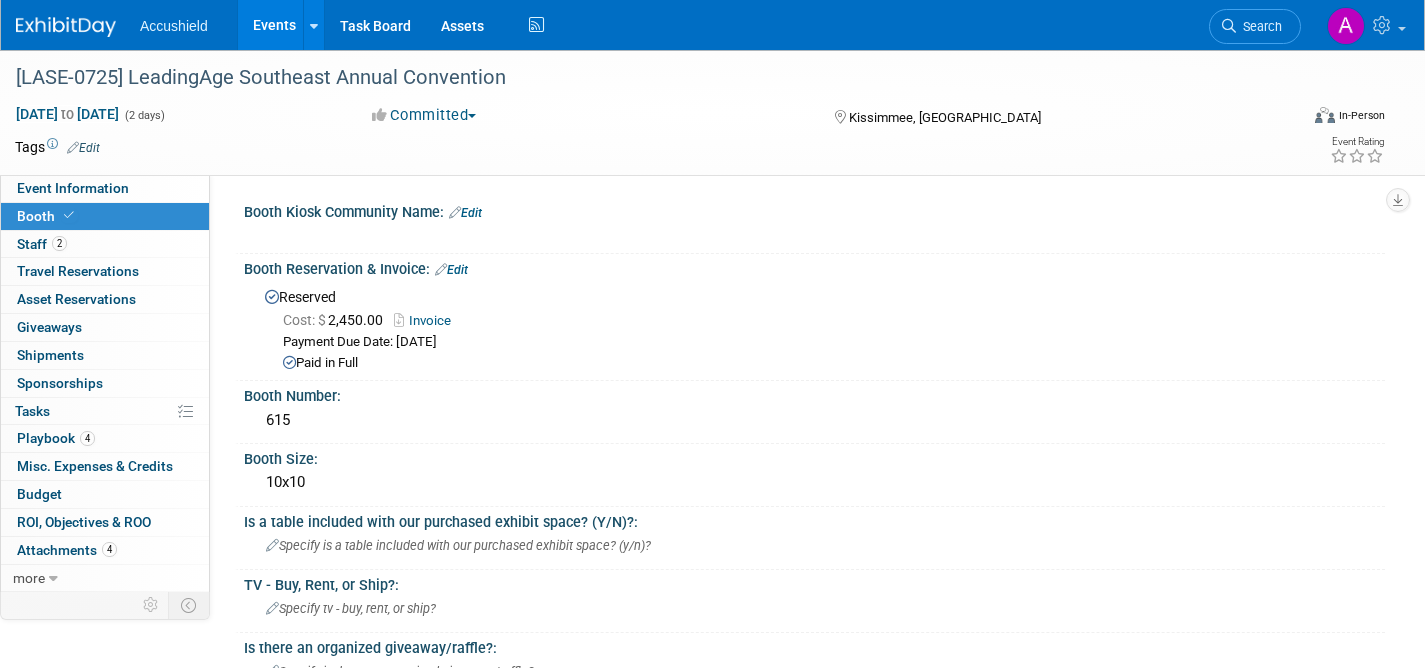 click on "Events" at bounding box center (274, 25) 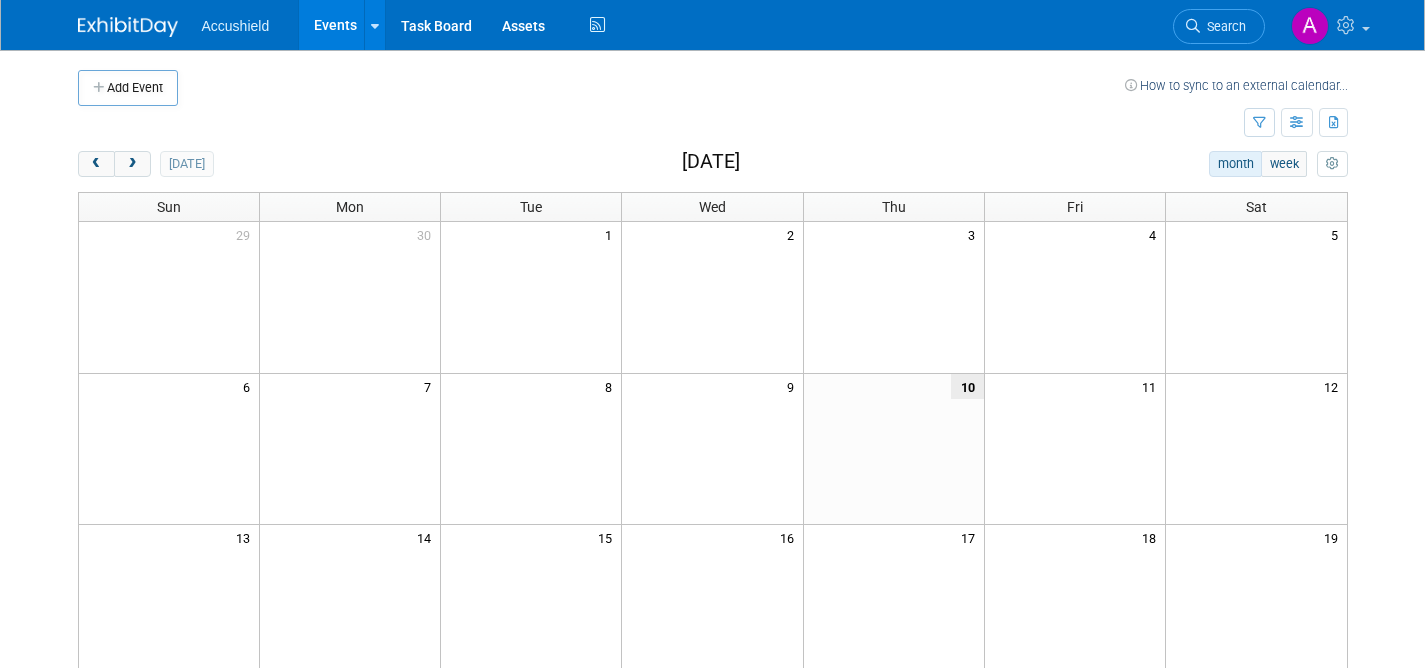 scroll, scrollTop: 0, scrollLeft: 0, axis: both 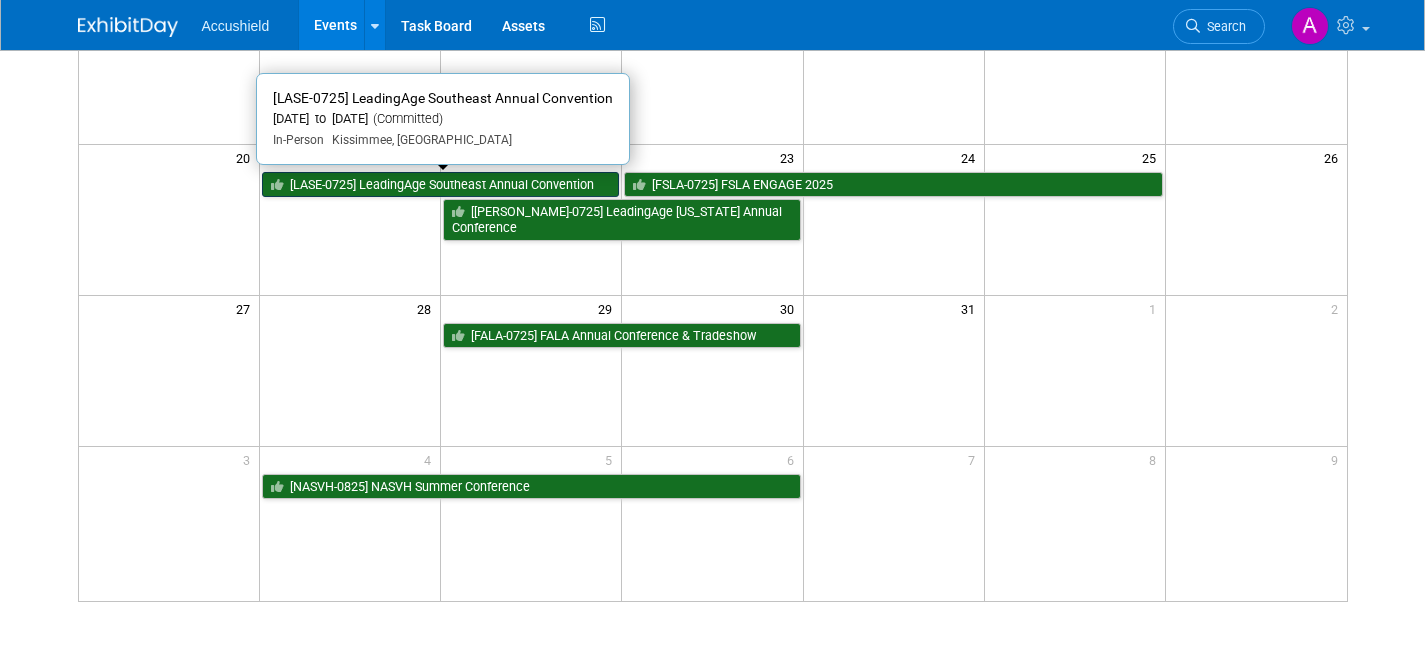 click on "[LASE-0725] LeadingAge Southeast Annual Convention" at bounding box center (440, 185) 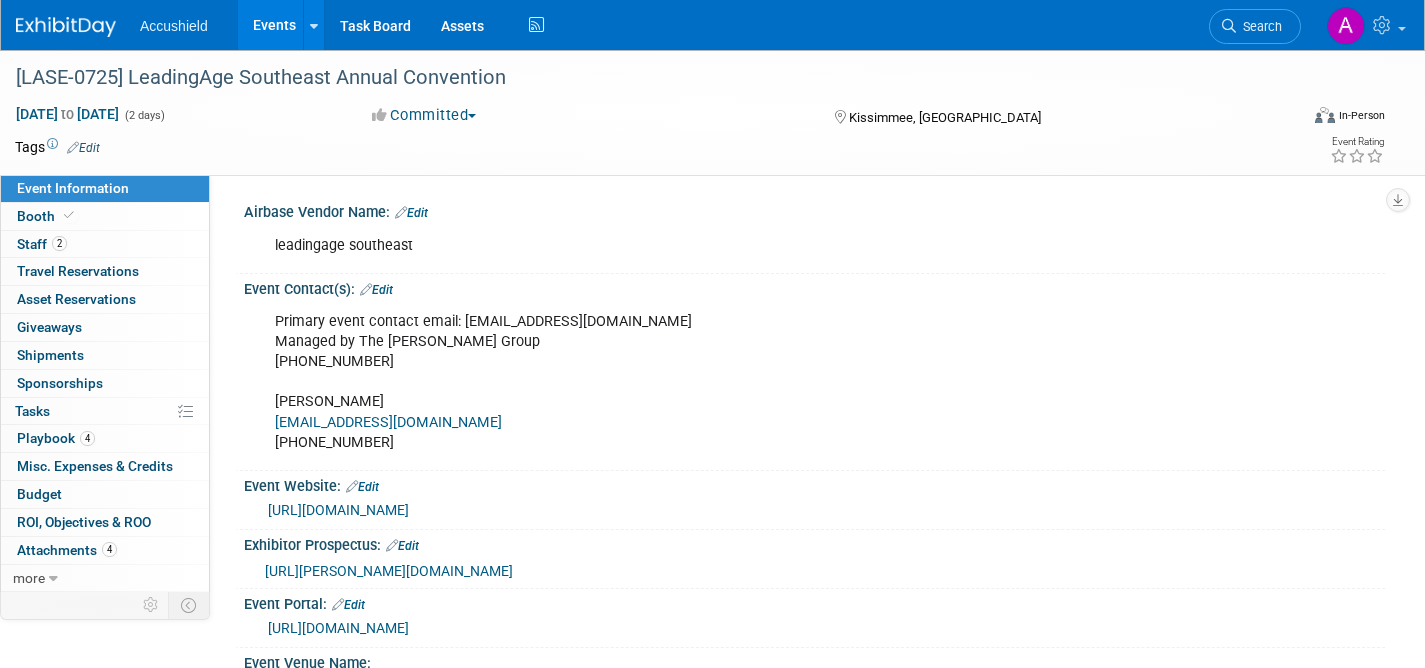 select on "Yes" 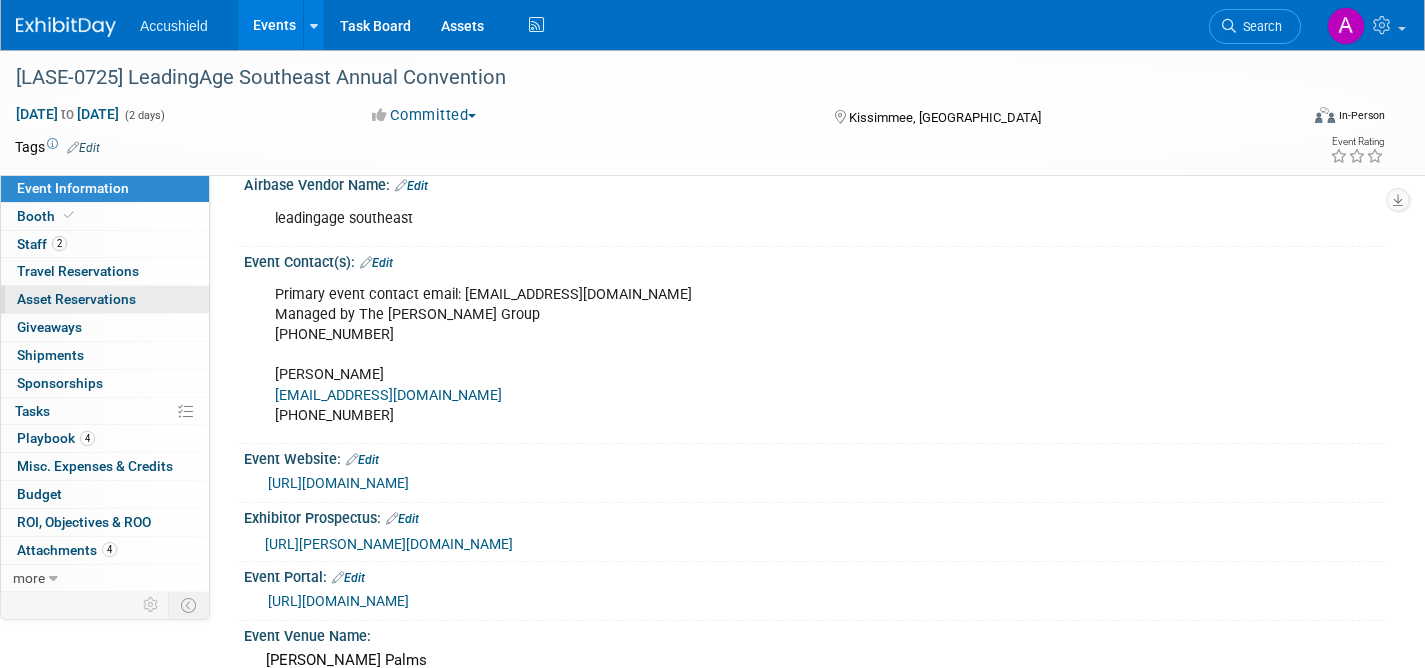 scroll, scrollTop: 27, scrollLeft: 0, axis: vertical 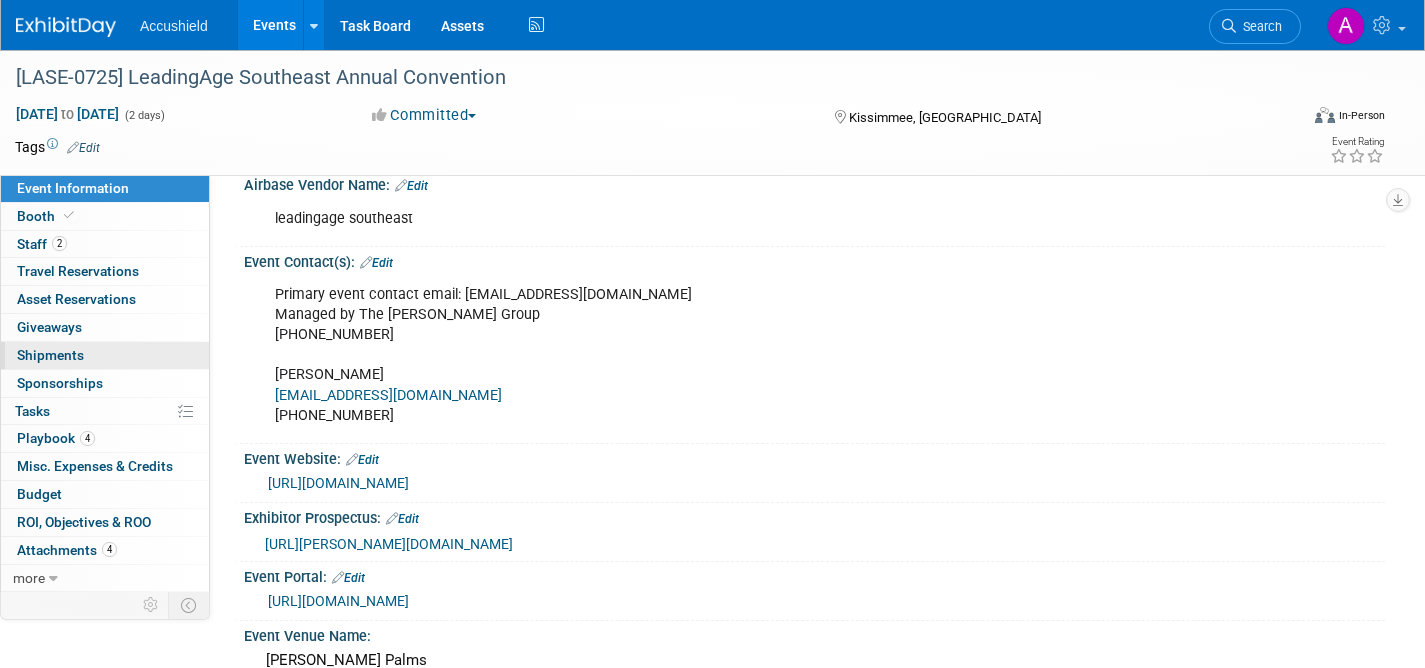 click on "0
Shipments 0" at bounding box center [105, 355] 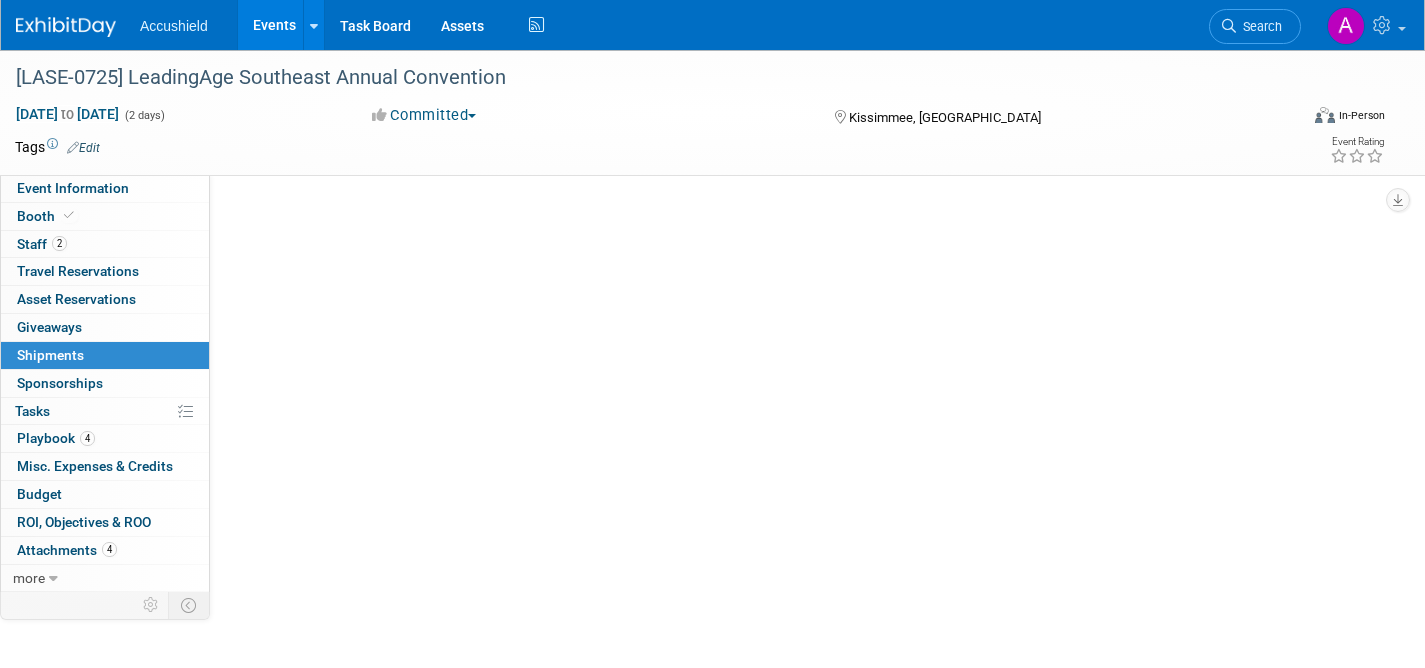 scroll, scrollTop: 0, scrollLeft: 0, axis: both 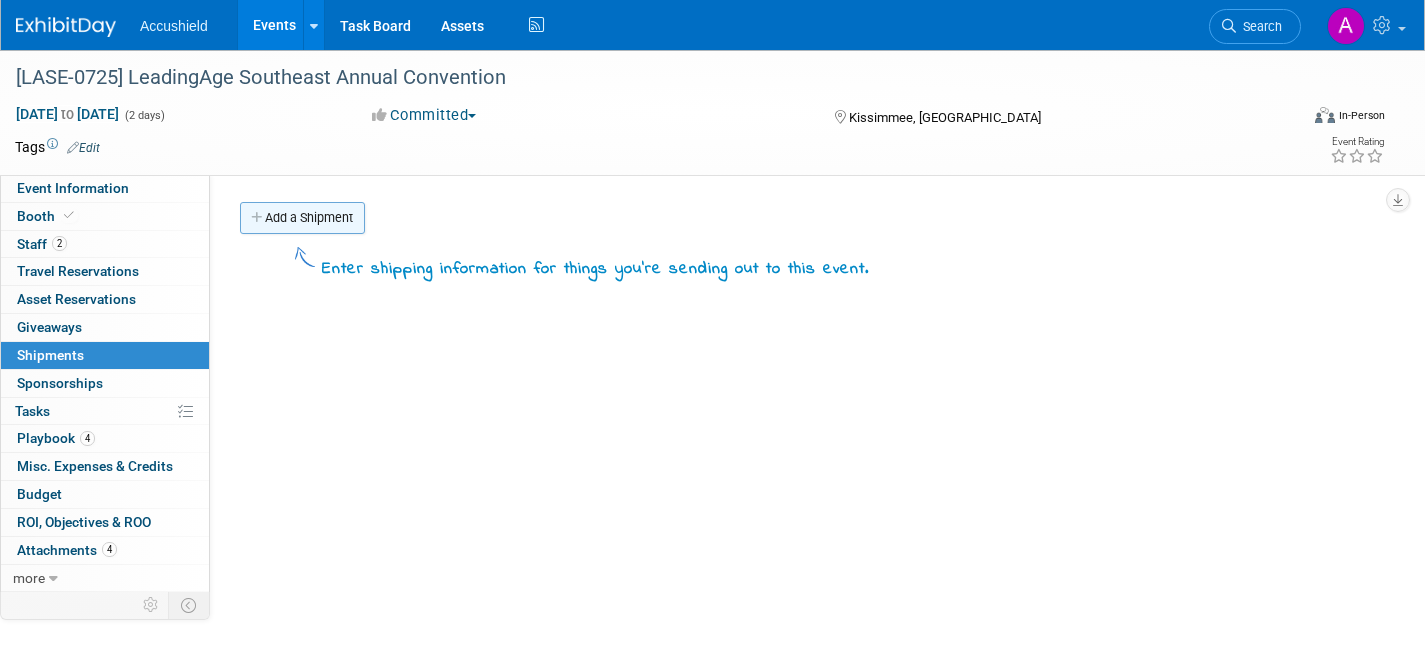 click on "Add a Shipment" at bounding box center [302, 218] 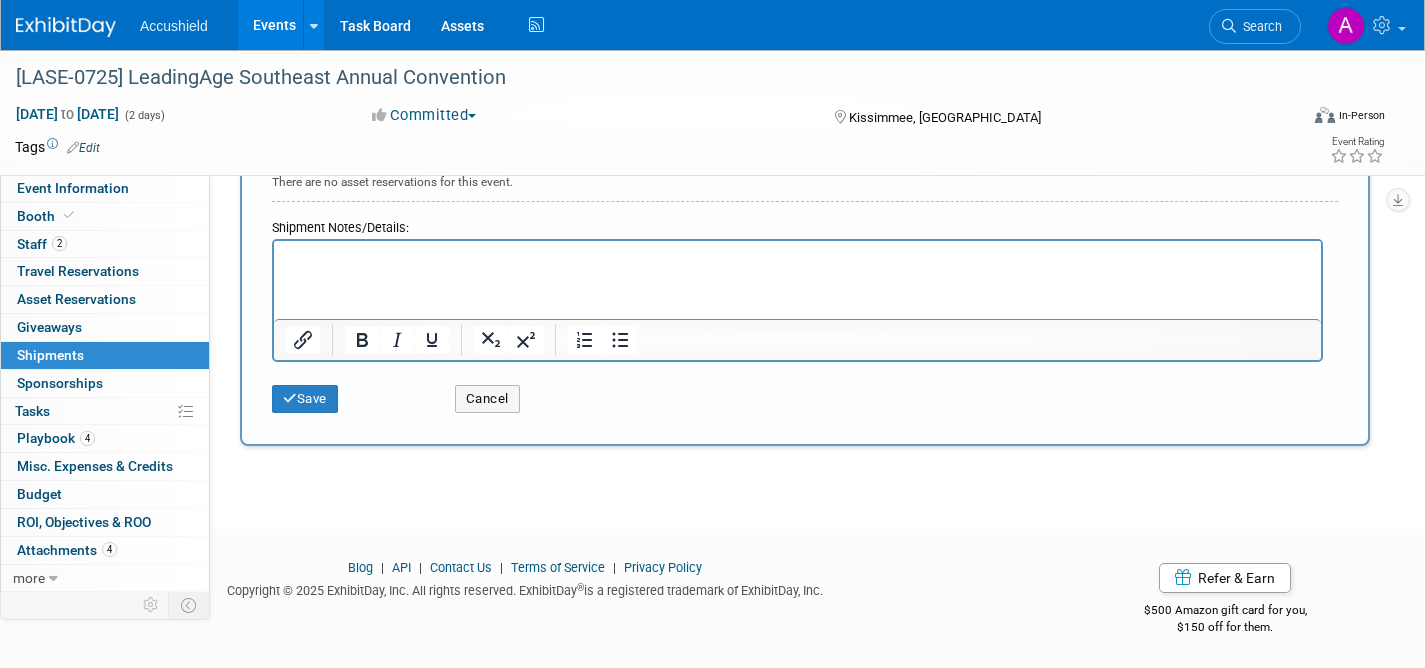 scroll, scrollTop: 673, scrollLeft: 0, axis: vertical 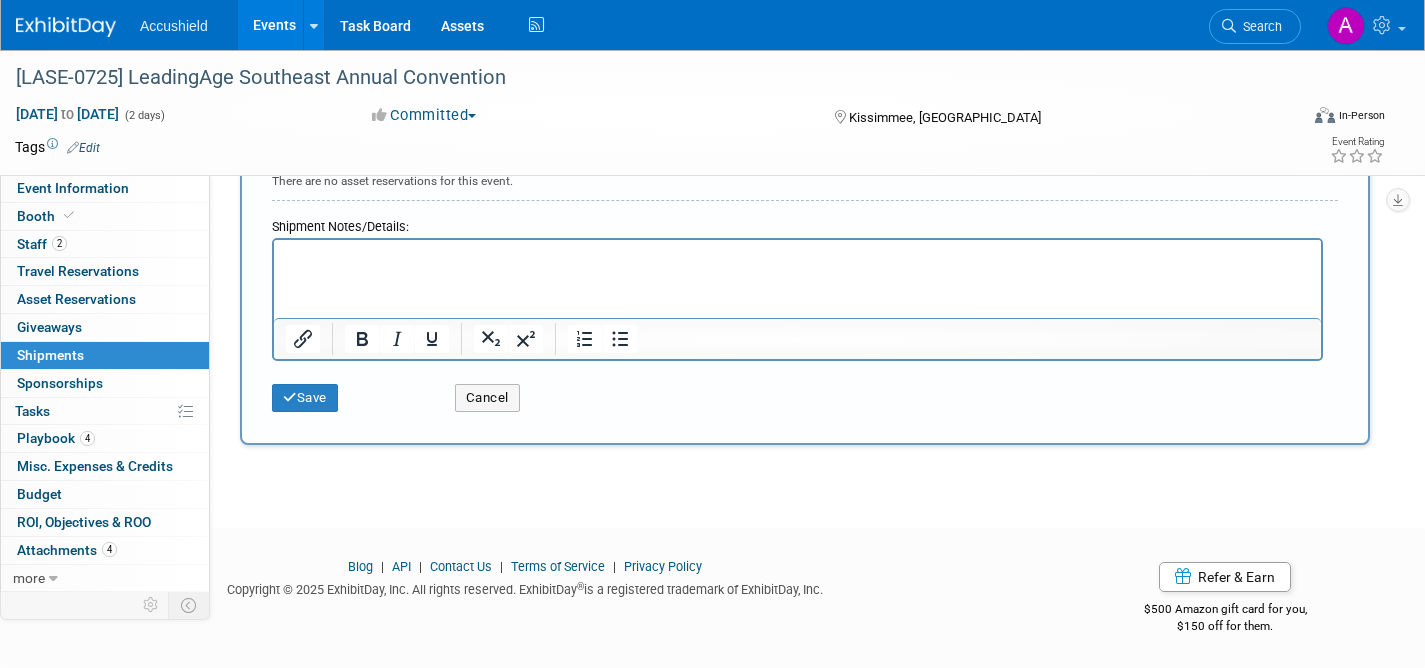 type on "Sent" 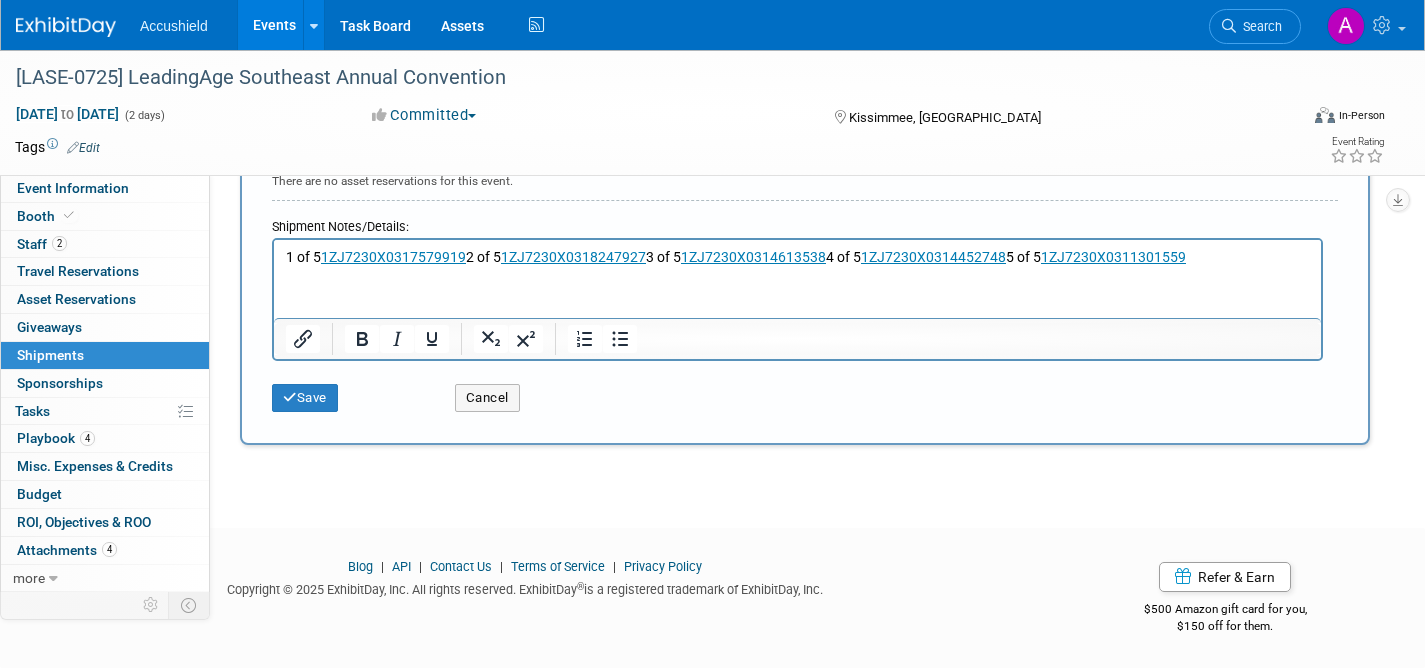 click on "1ZJ7230X0317579919" at bounding box center [393, 257] 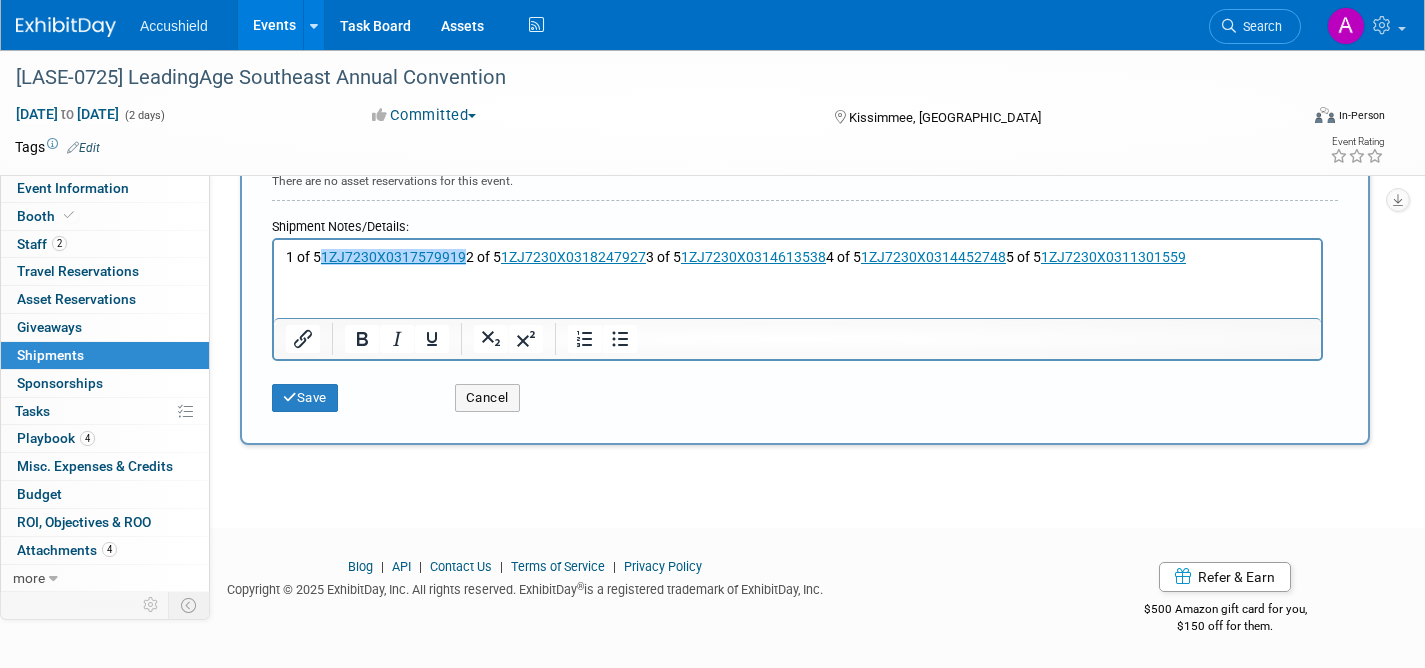 click on "1 of 5  1ZJ7230X0317579919﻿ 2 of 5 1ZJ7230X0318247927 3 of 5 1ZJ7230X0314613538 4 of 5 1ZJ7230X0314452748 5 of 5 1ZJ7230X0311301559" at bounding box center (798, 258) 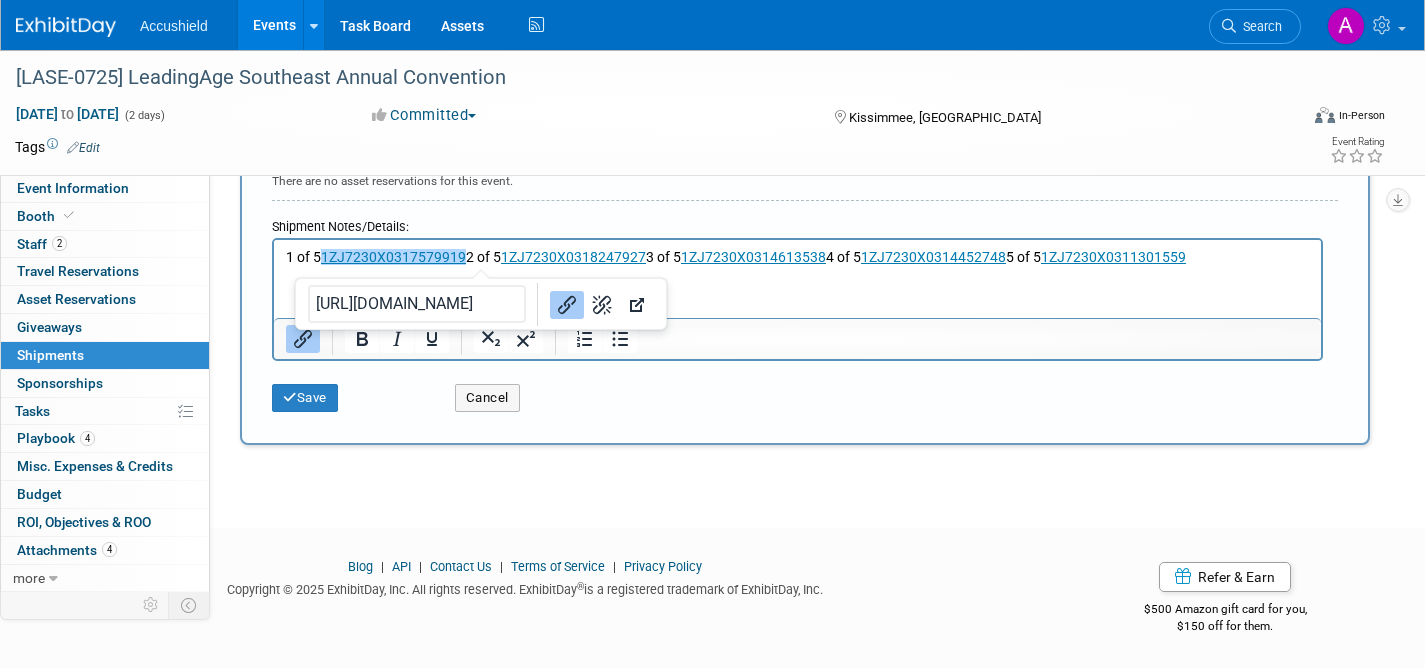 click on "1 of 5  1ZJ7230X0317579919﻿ 2 of 5 1ZJ7230X0318247927 3 of 5 1ZJ7230X0314613538 4 of 5 1ZJ7230X0314452748 5 of 5 1ZJ7230X0311301559" at bounding box center (798, 258) 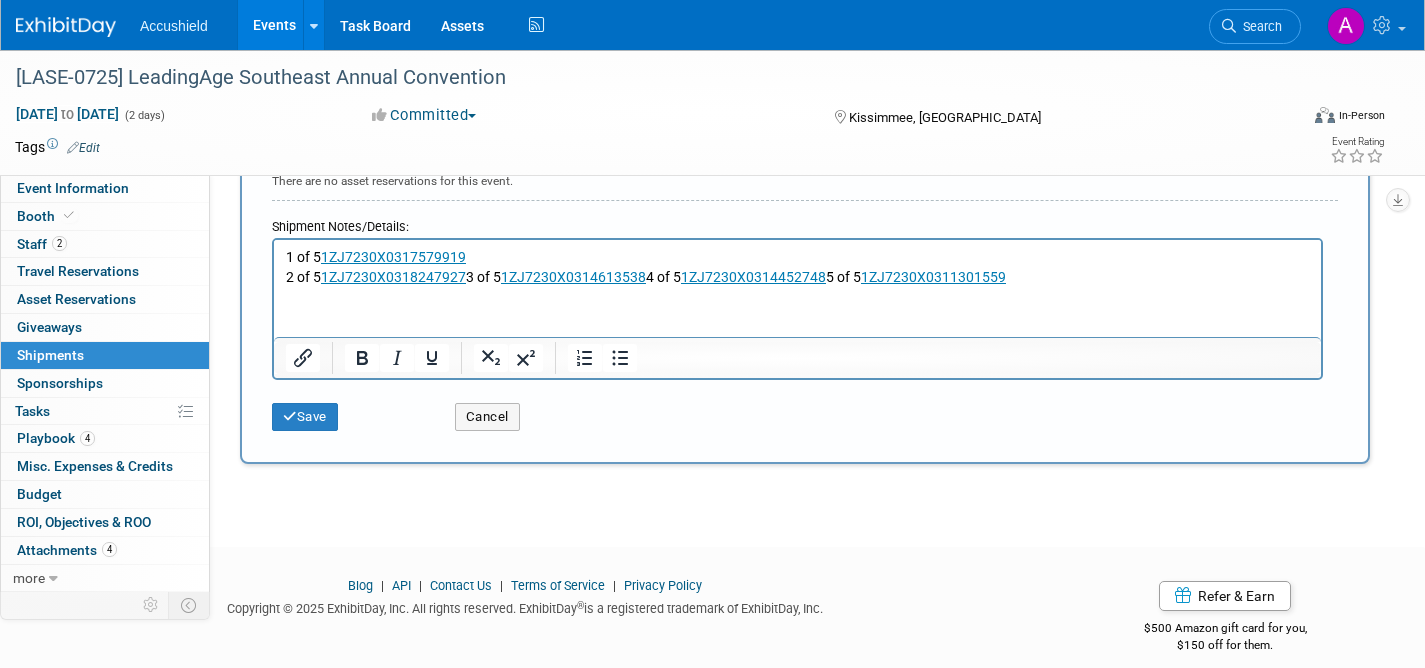 click on "2 of 5 1ZJ7230X0318247927 3 of 5 1ZJ7230X0314613538 4 of 5 1ZJ7230X0314452748 5 of 5 1ZJ7230X0311301559" at bounding box center (798, 278) 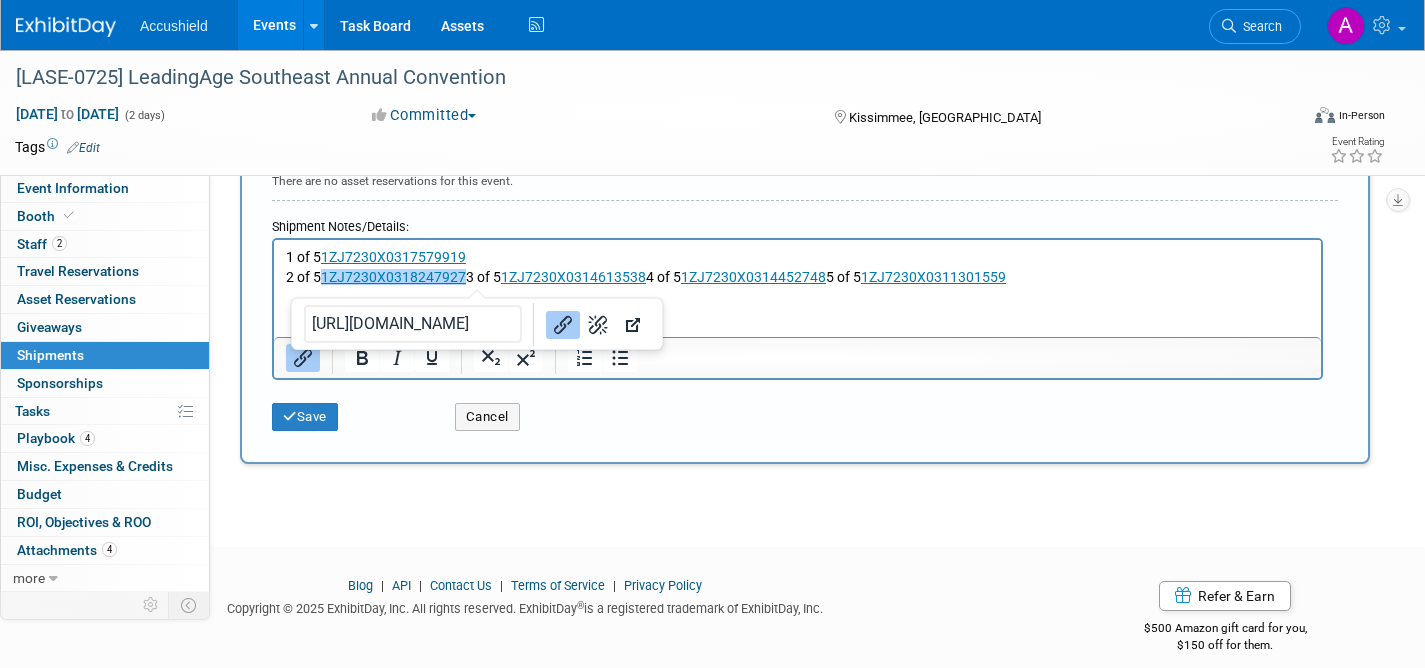 click on "2 of 5 1ZJ7230X0318247927﻿ 3 of 5 1ZJ7230X0314613538 4 of 5 1ZJ7230X0314452748 5 of 5 1ZJ7230X0311301559" at bounding box center [798, 278] 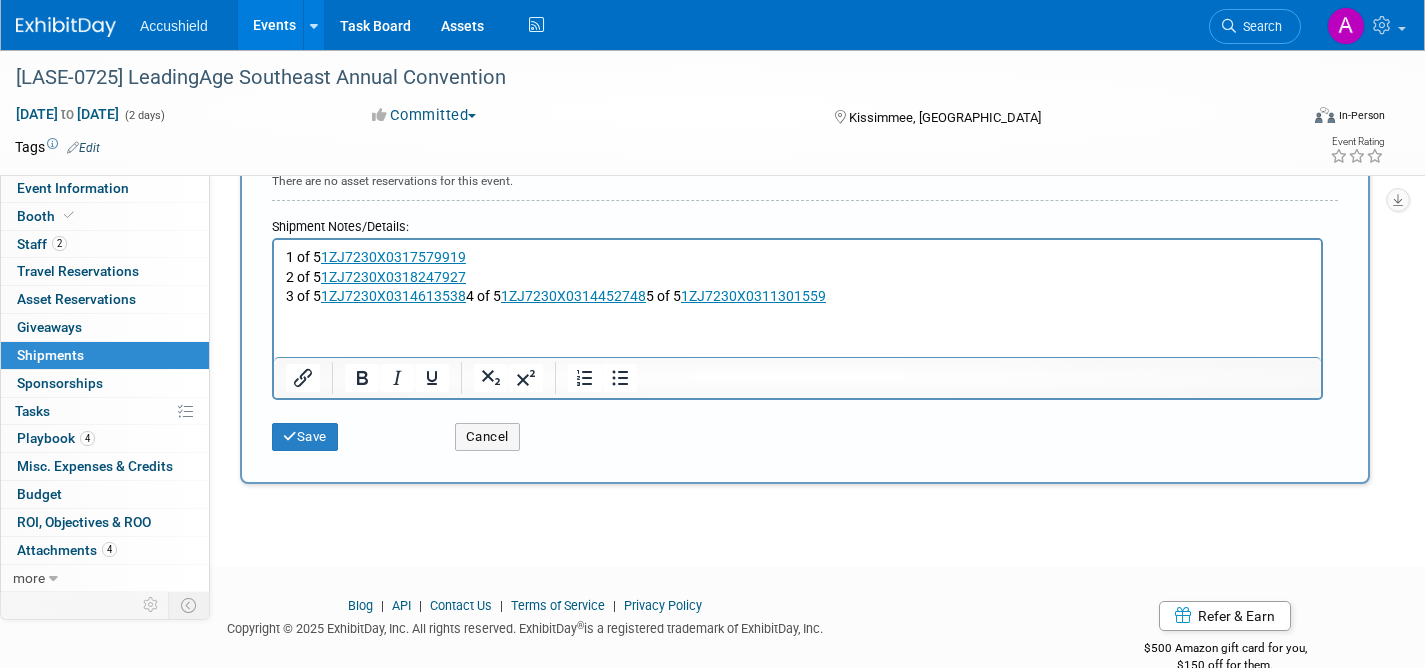 click on "3 of 5 1ZJ7230X0314613538 4 of 5 1ZJ7230X0314452748 5 of 5 1ZJ7230X0311301559" at bounding box center [798, 297] 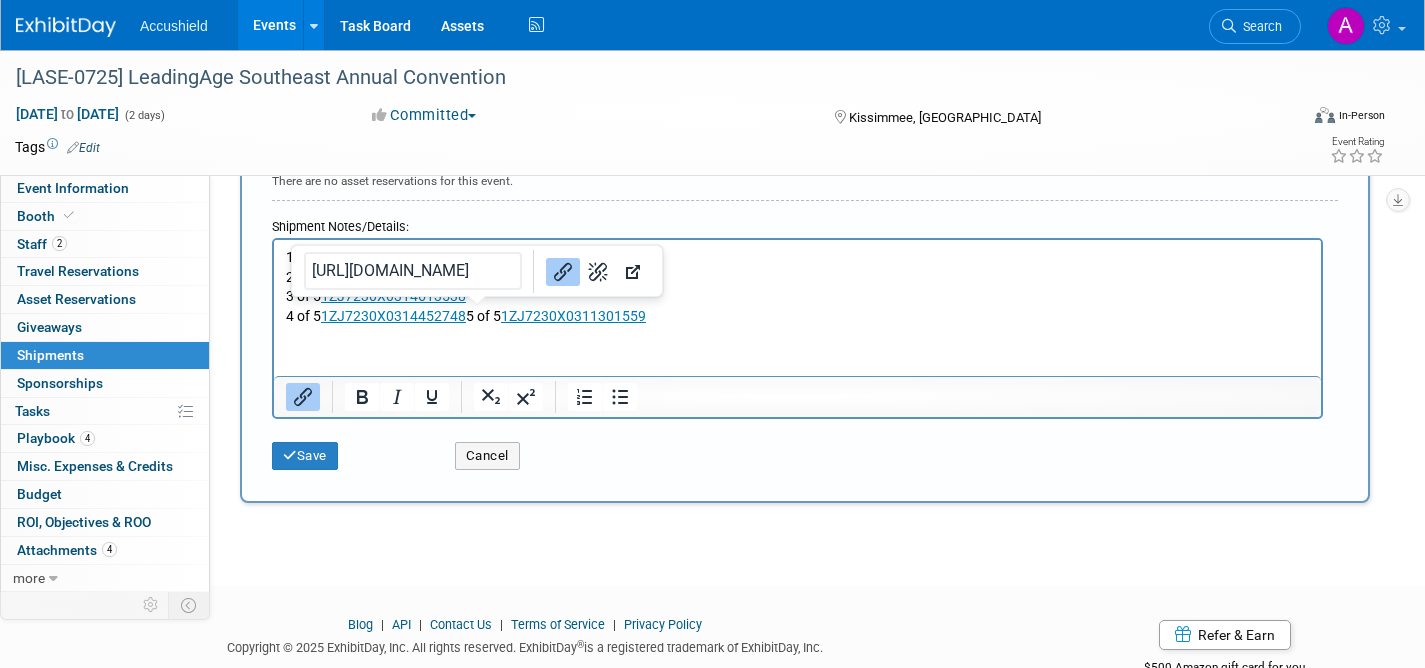 click on "1ZJ7230X0314452748" at bounding box center [393, 316] 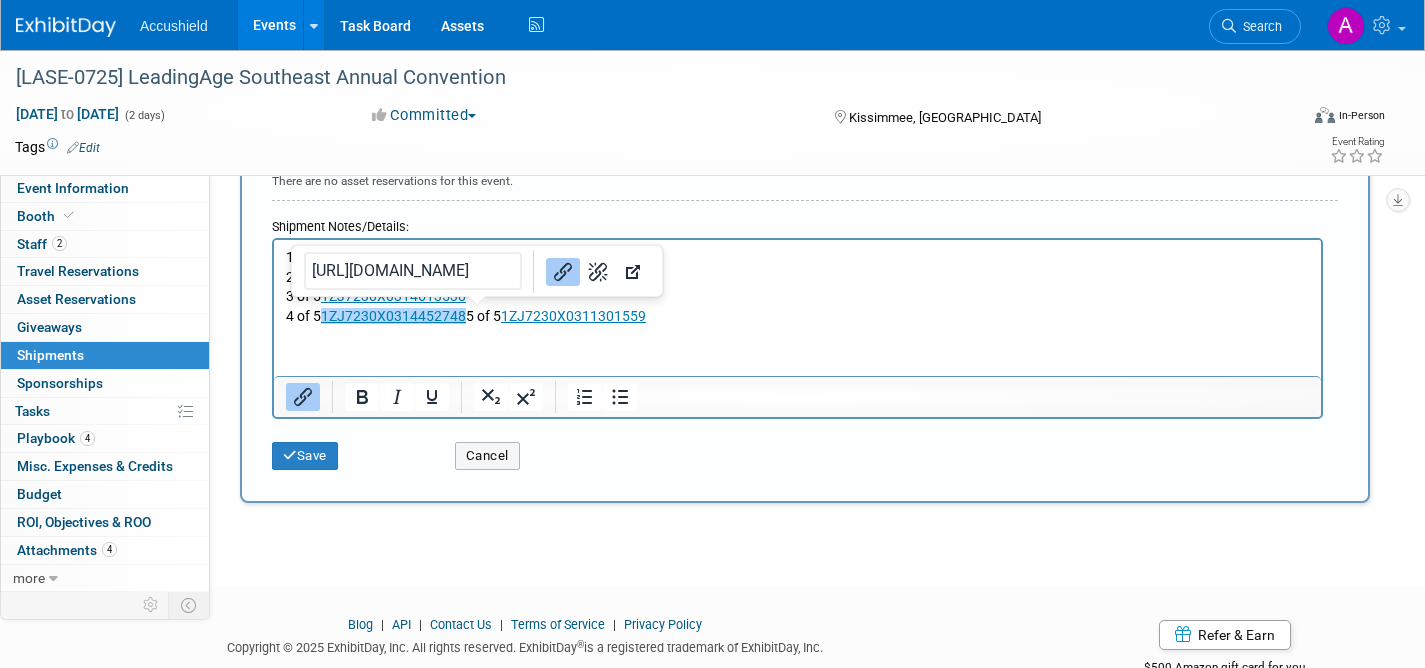 click on "4 of 5 1ZJ7230X0314452748﻿ 5 of 5 1ZJ7230X0311301559" at bounding box center (798, 317) 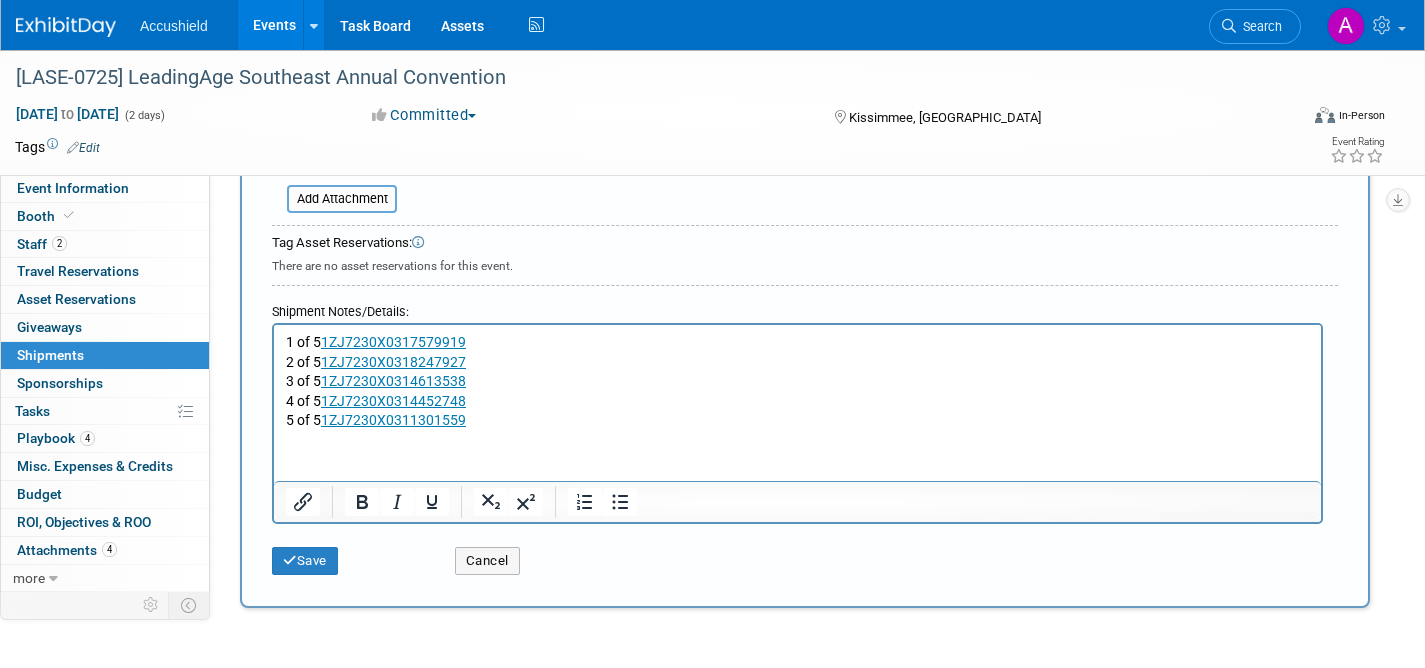 scroll, scrollTop: 584, scrollLeft: 0, axis: vertical 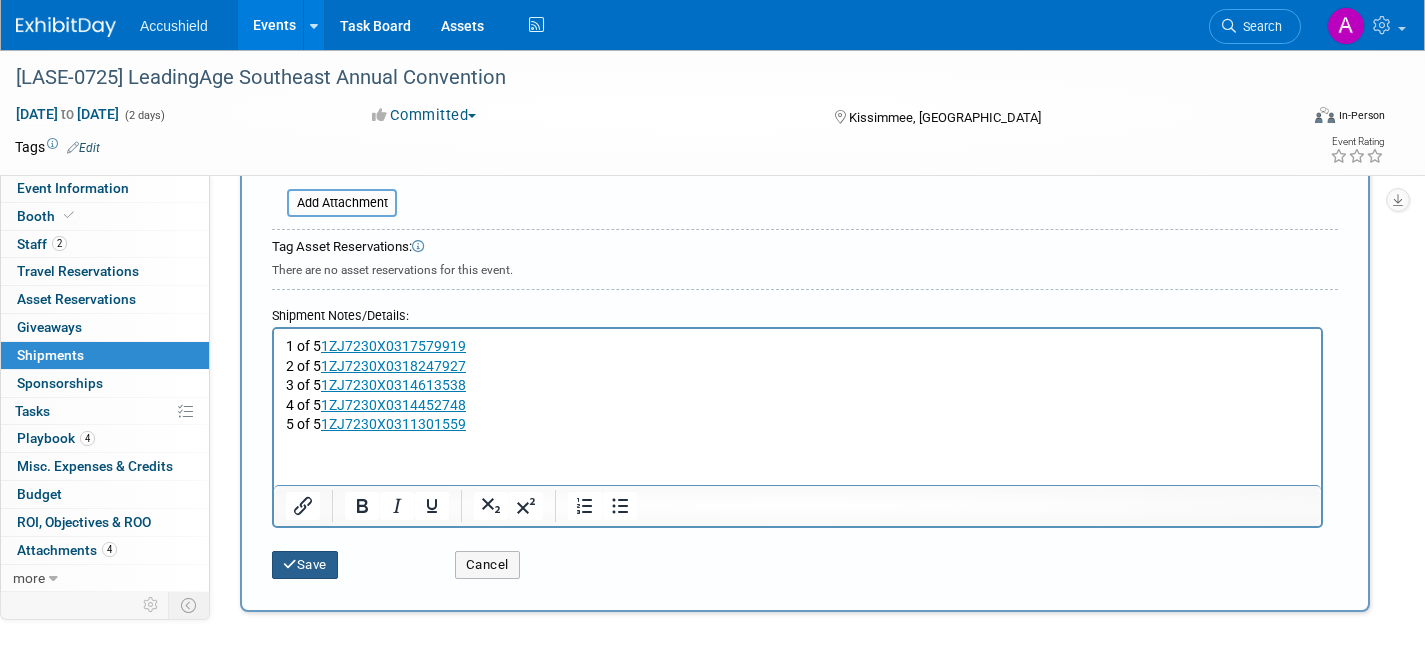 click on "Save" at bounding box center (305, 565) 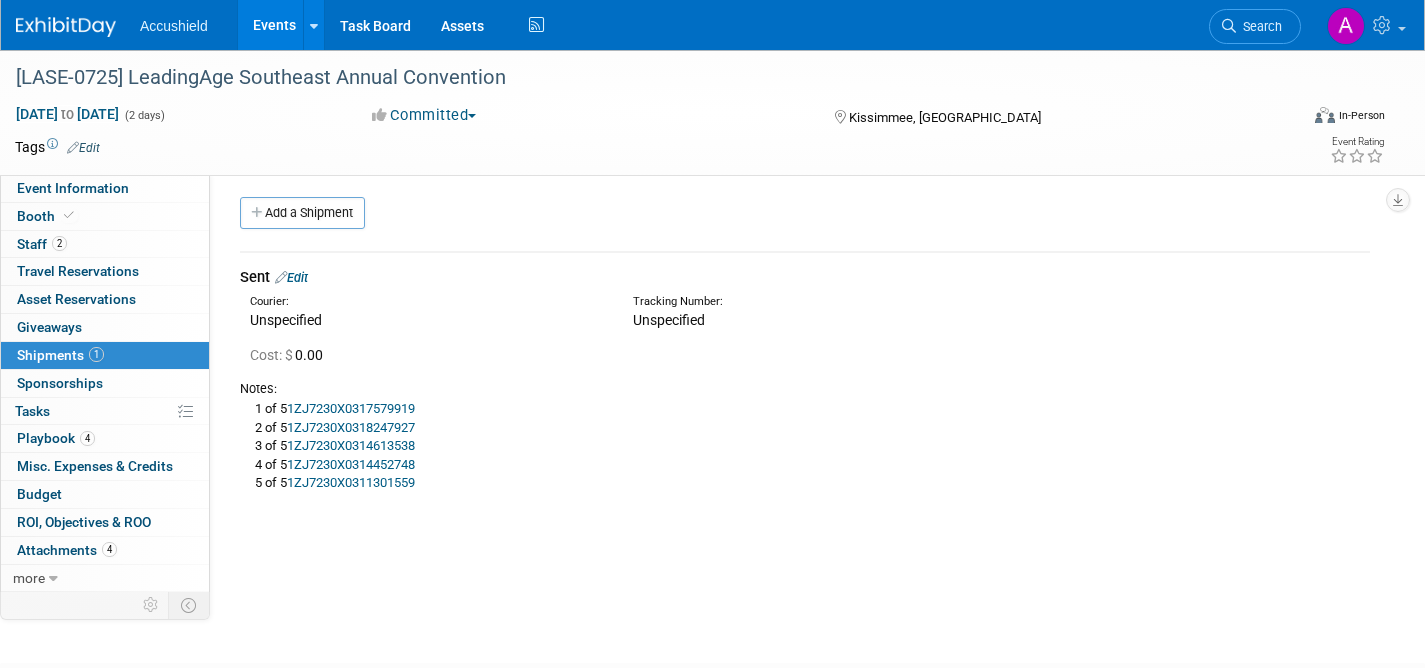 scroll, scrollTop: 0, scrollLeft: 0, axis: both 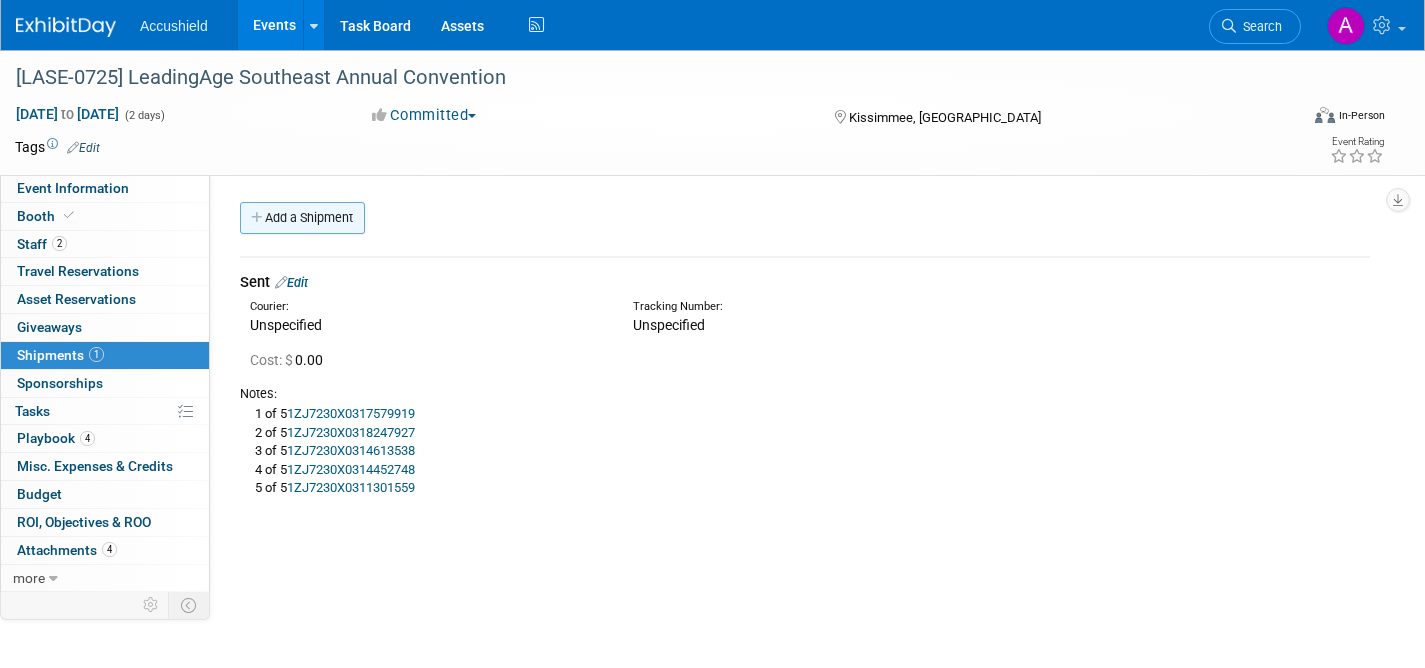 click on "Add a Shipment" at bounding box center (302, 218) 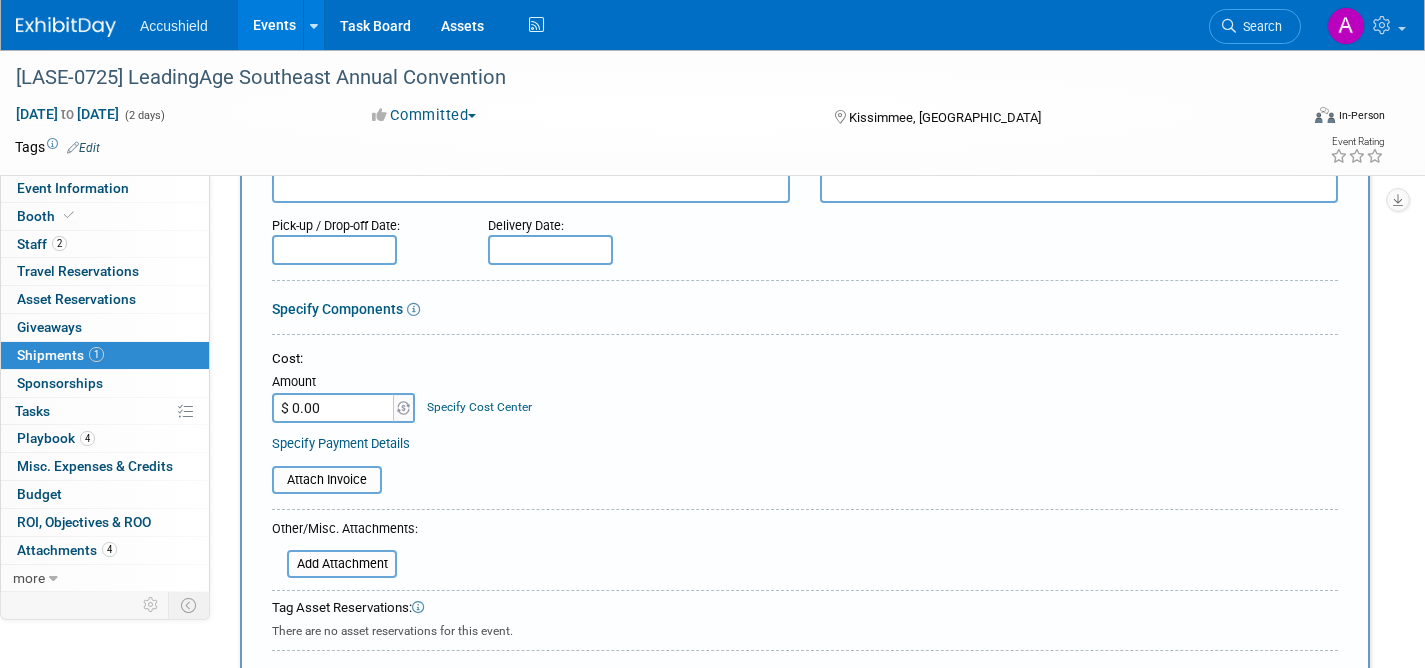 scroll, scrollTop: 423, scrollLeft: 0, axis: vertical 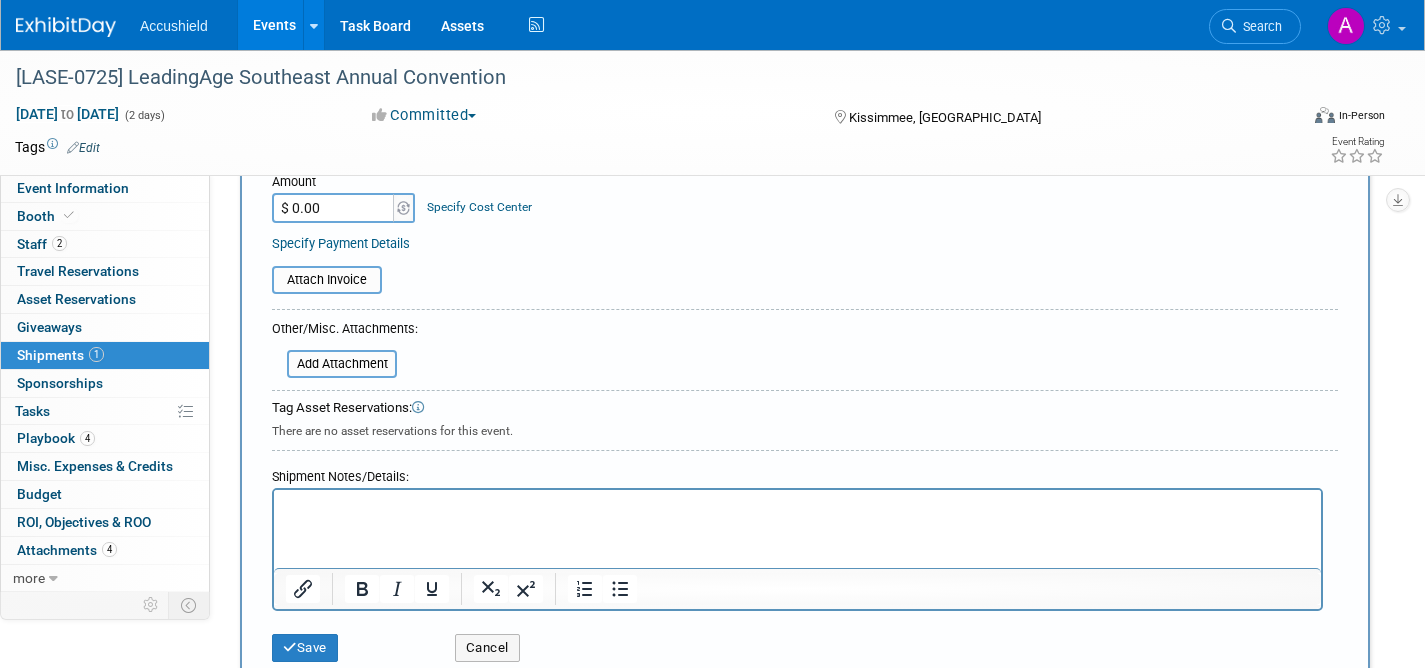 type on "Return" 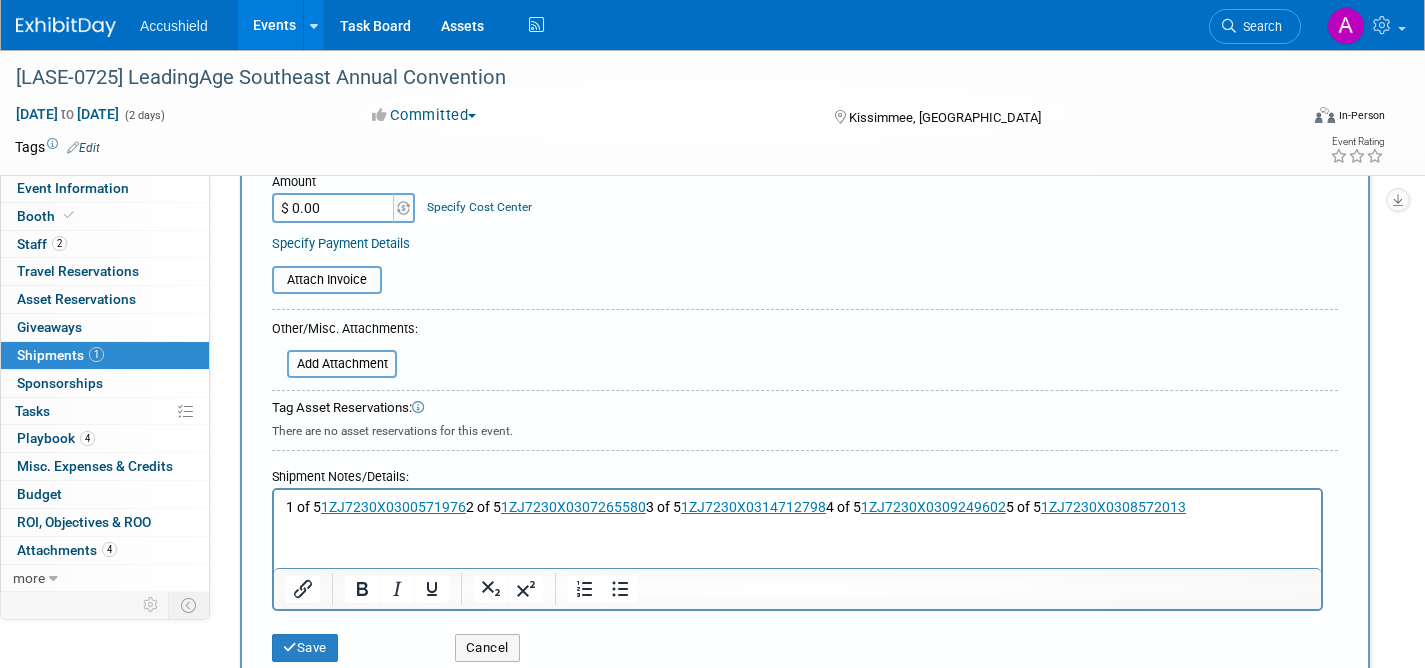 click on "1 of 5 1ZJ7230X0300571976 2 of 5 1ZJ7230X0307265580 3 of 5 1ZJ7230X0314712798 4 of 5 1ZJ7230X0309249602 5 of 5 1ZJ7230X0308572013" at bounding box center (798, 508) 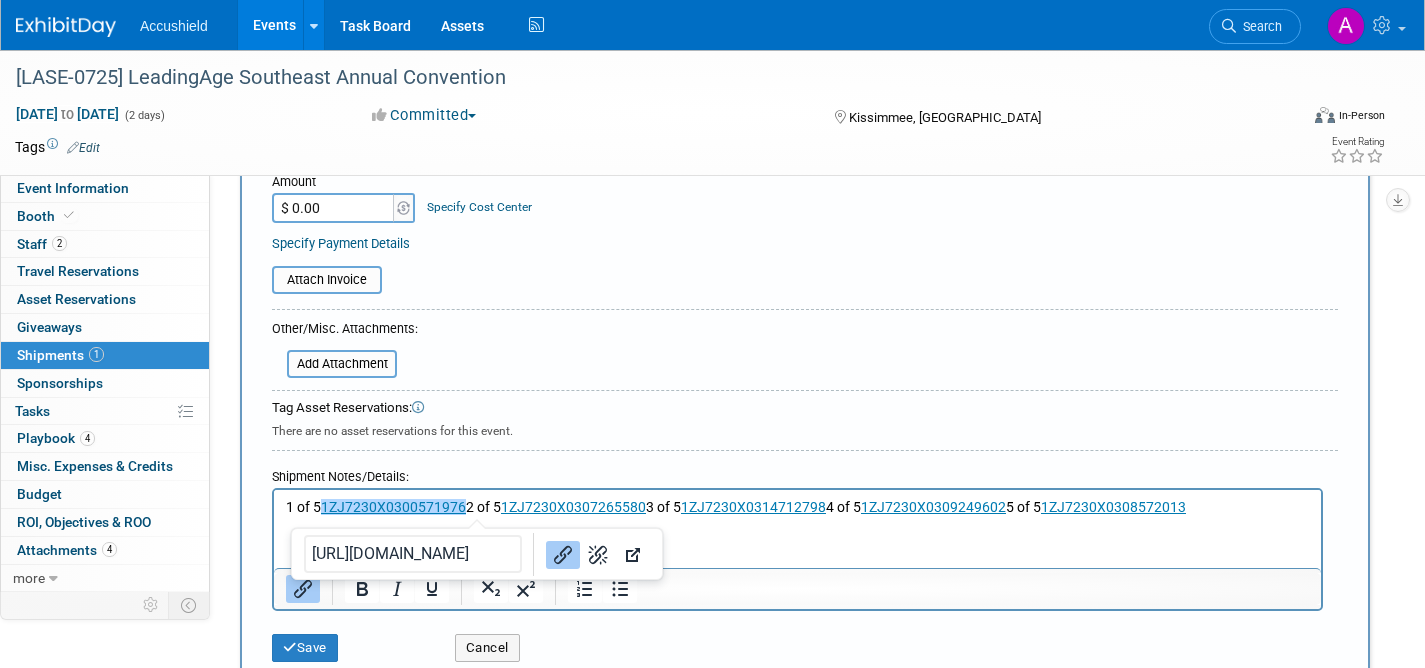 click on "1 of 5 1ZJ7230X0300571976﻿ 2 of 5 1ZJ7230X0307265580 3 of 5 1ZJ7230X0314712798 4 of 5 1ZJ7230X0309249602 5 of 5 1ZJ7230X0308572013" at bounding box center (798, 508) 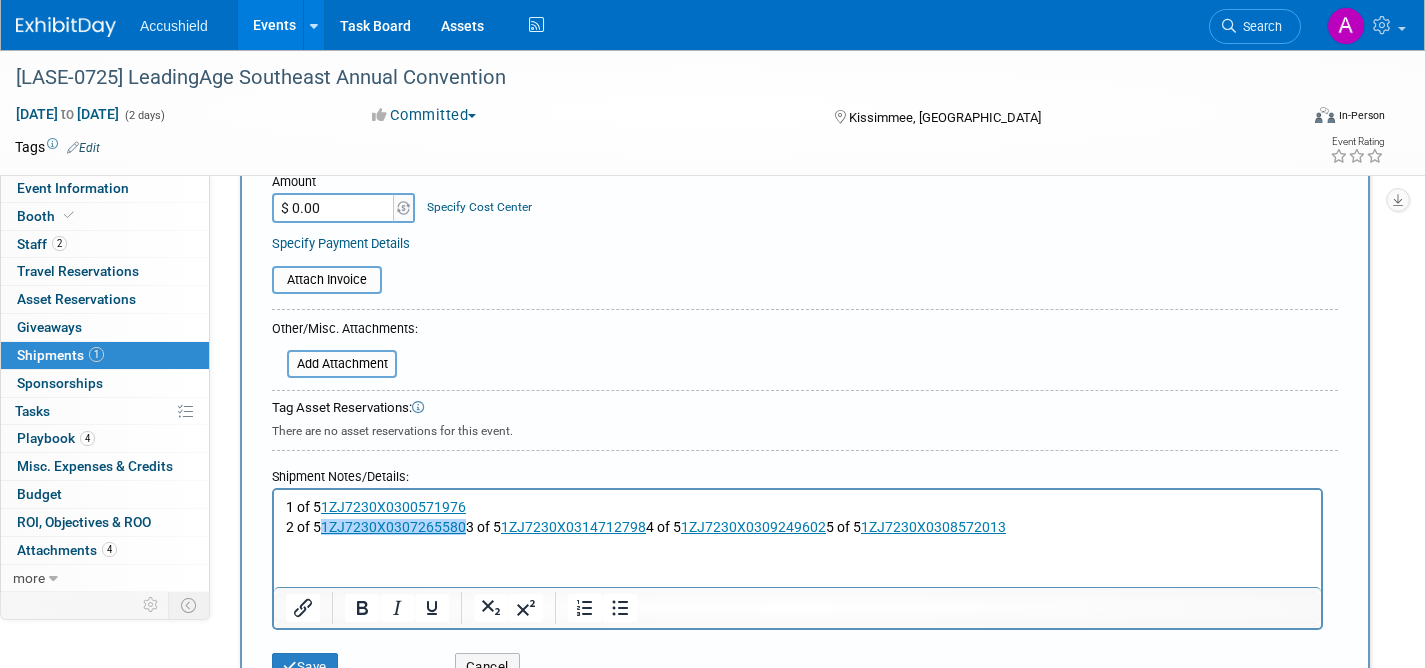 click on "2 of 5 1ZJ7230X0307265580﻿ 3 of 5 1ZJ7230X0314712798 4 of 5 1ZJ7230X0309249602 5 of 5 1ZJ7230X0308572013" at bounding box center [798, 528] 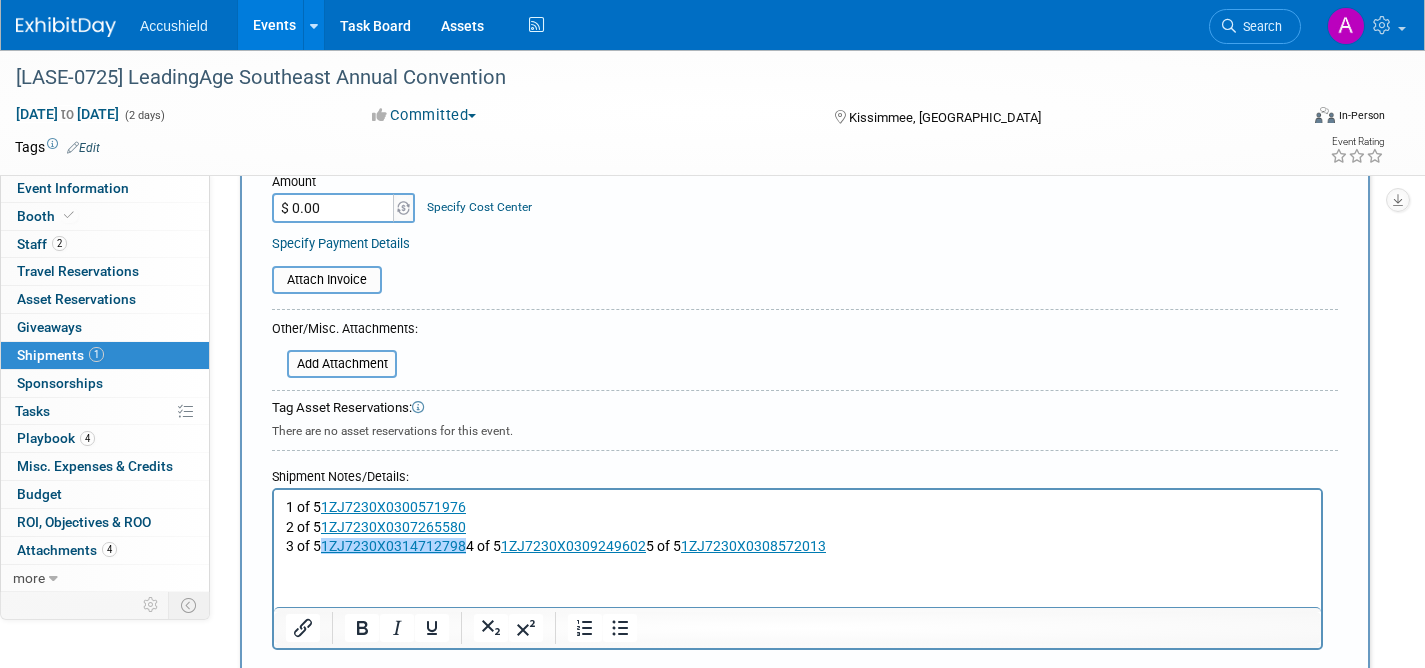 click on "3 of 5 1ZJ7230X0314712798﻿ 4 of 5 1ZJ7230X0309249602 5 of 5 1ZJ7230X0308572013" at bounding box center [798, 547] 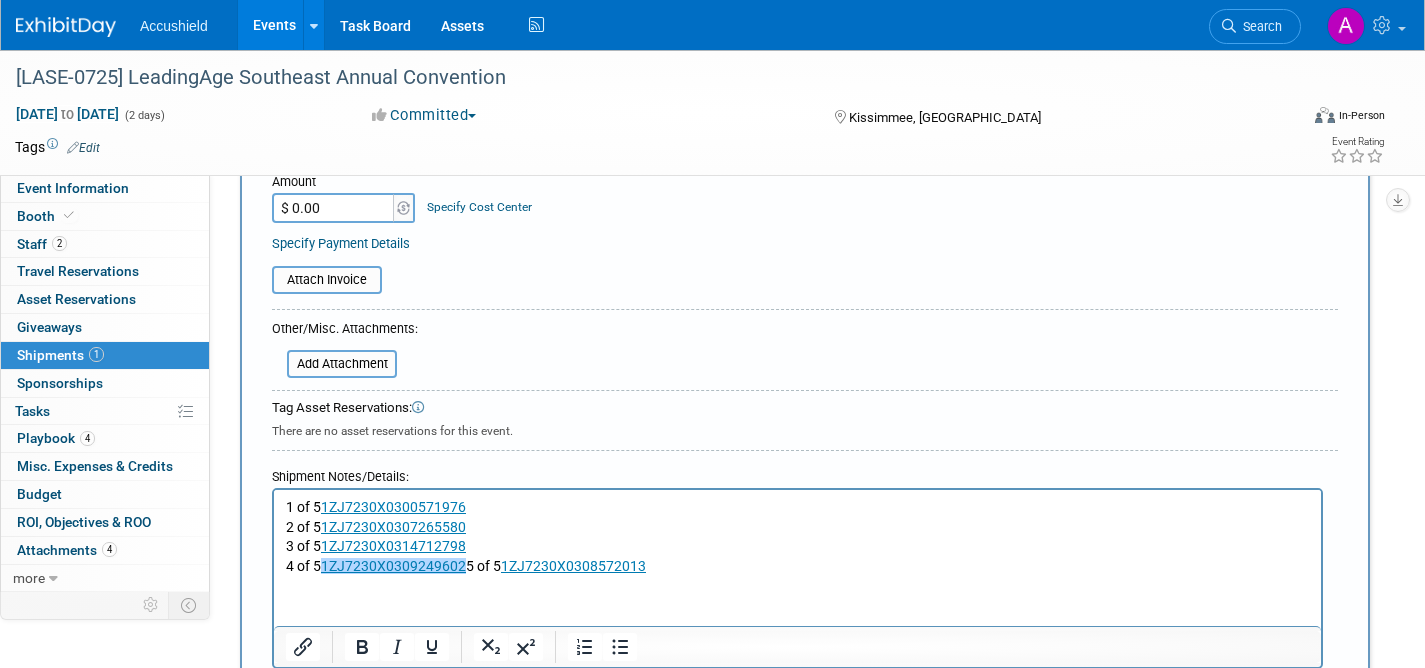 click on "4 of 5 1ZJ7230X0309249602﻿ 5 of 5 1ZJ7230X0308572013" at bounding box center [798, 567] 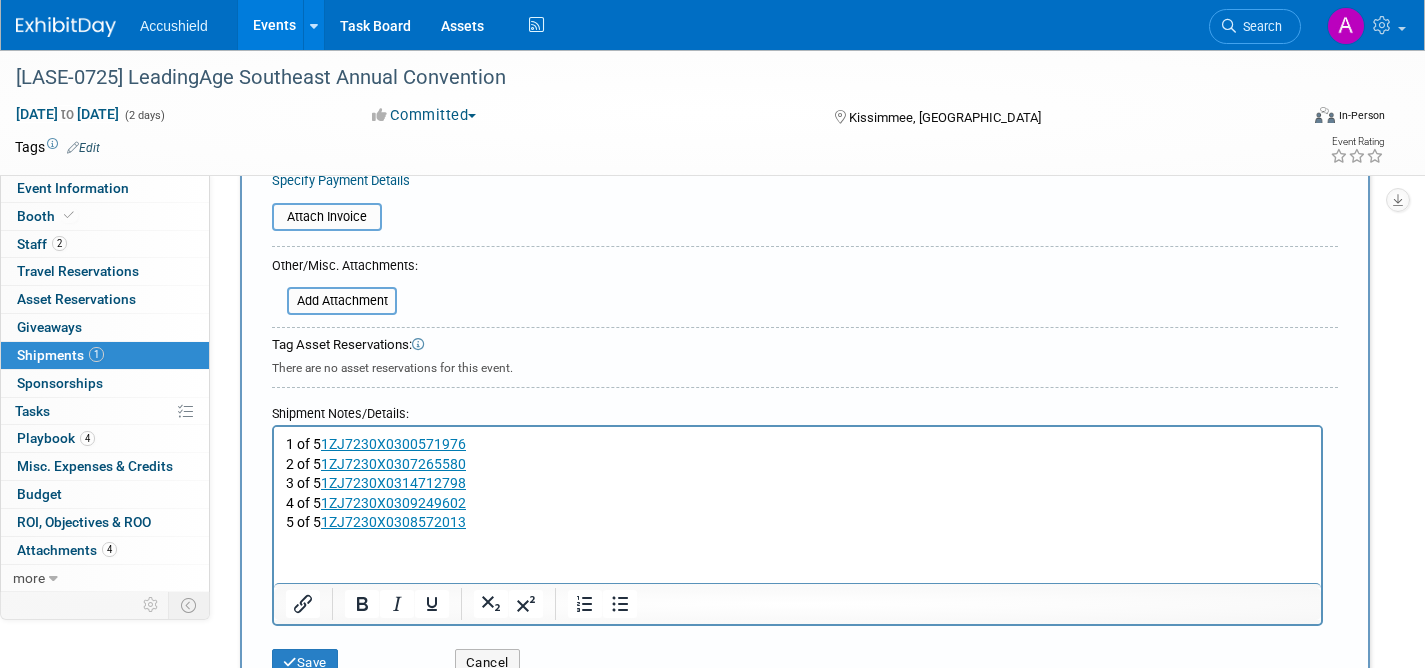 scroll, scrollTop: 748, scrollLeft: 0, axis: vertical 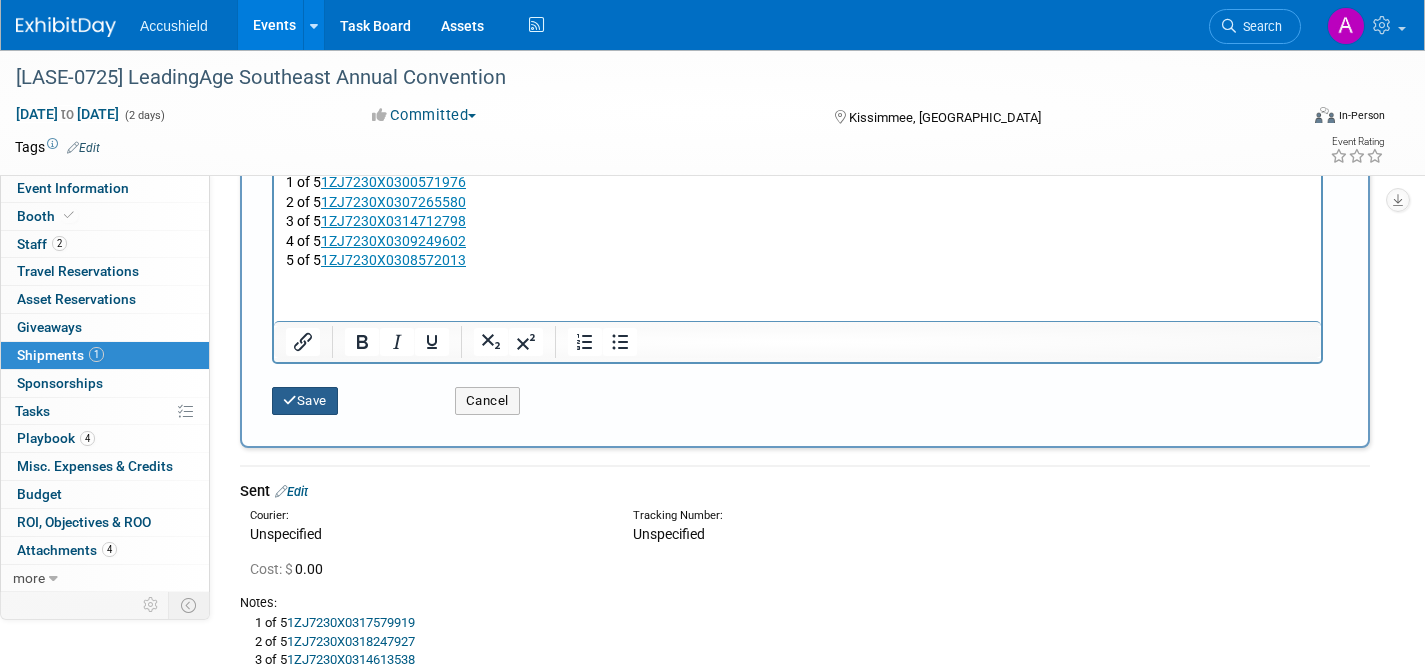 click on "Save" at bounding box center (305, 401) 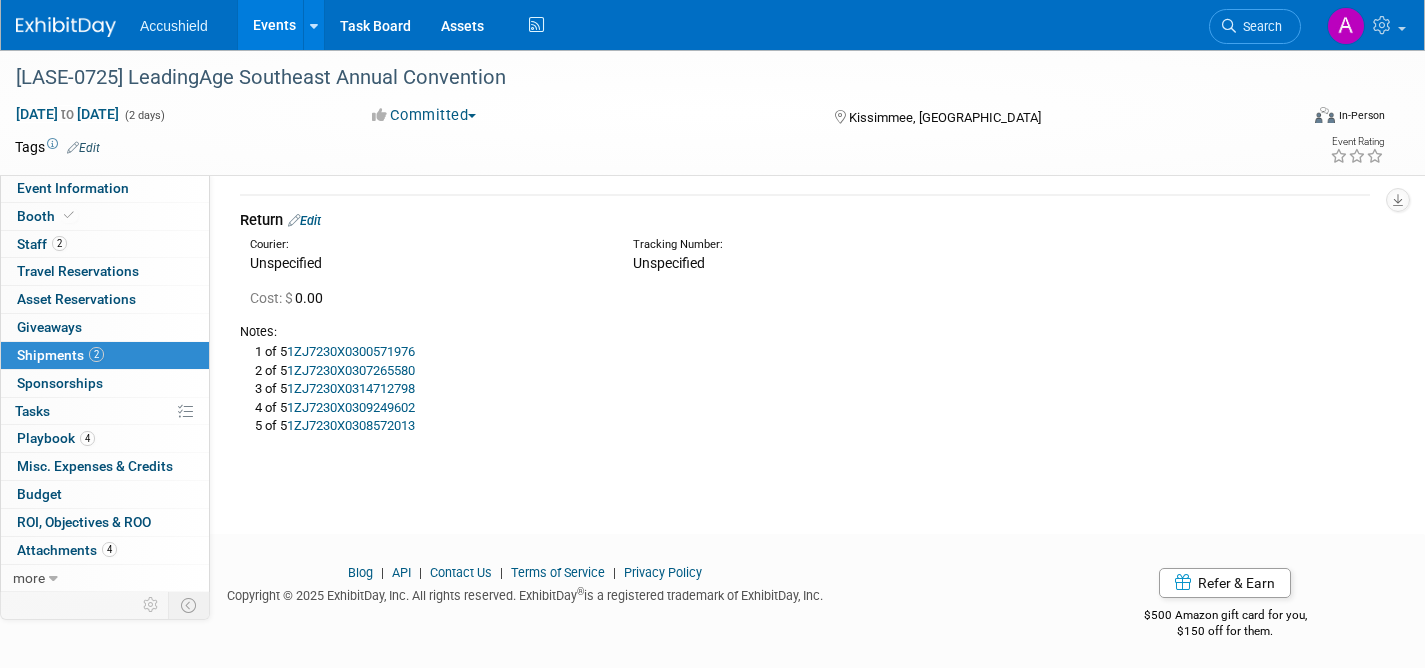 scroll, scrollTop: 330, scrollLeft: 0, axis: vertical 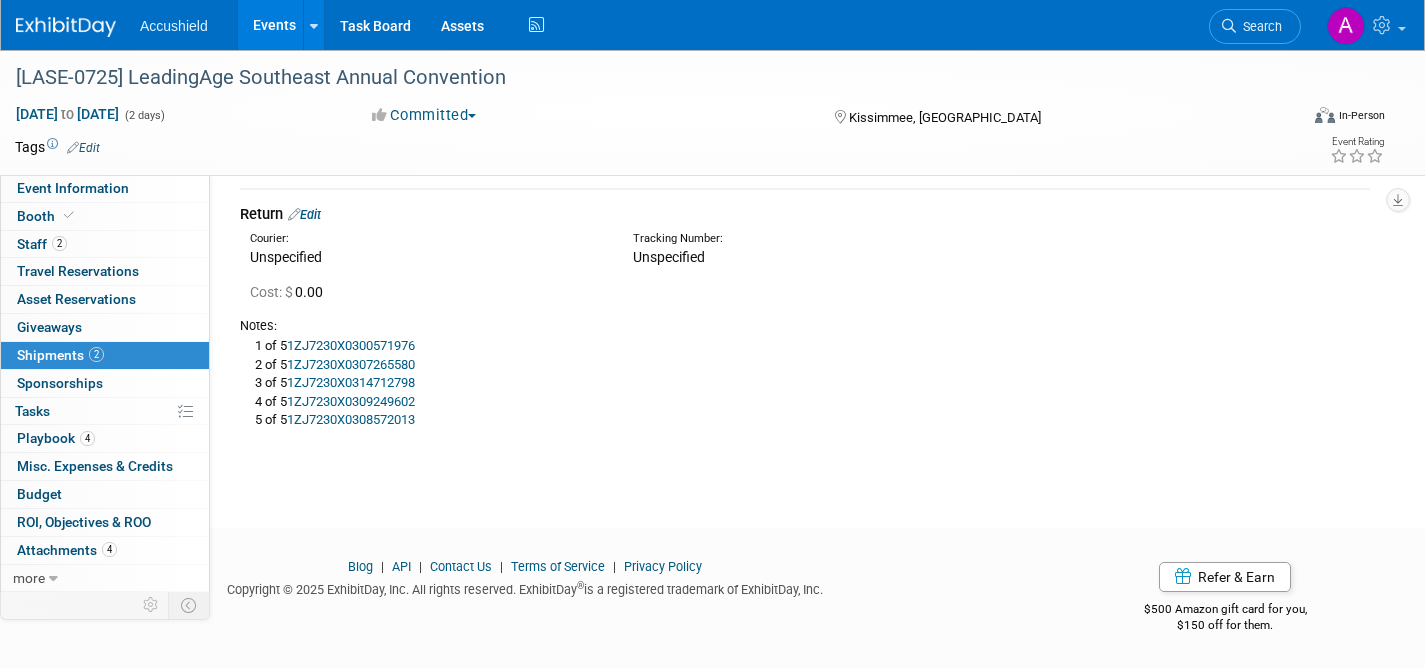 click on "Edit" at bounding box center [304, 214] 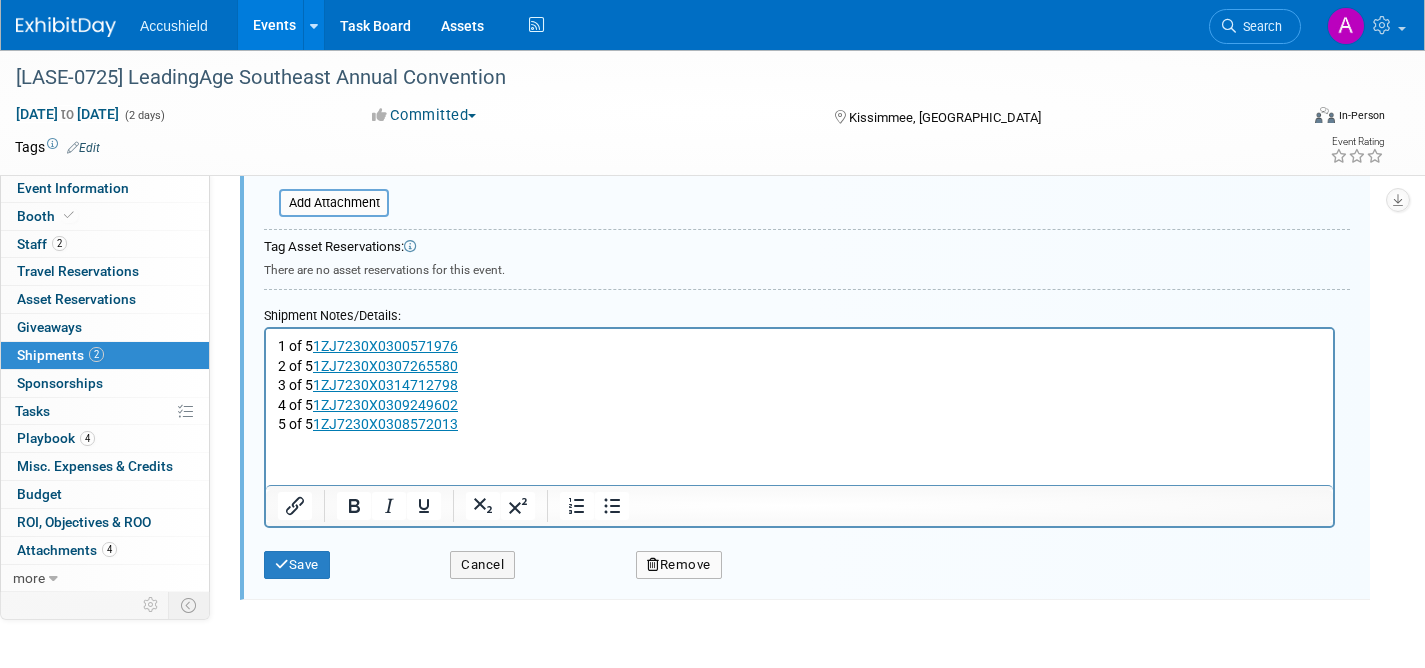 scroll, scrollTop: 1010, scrollLeft: 0, axis: vertical 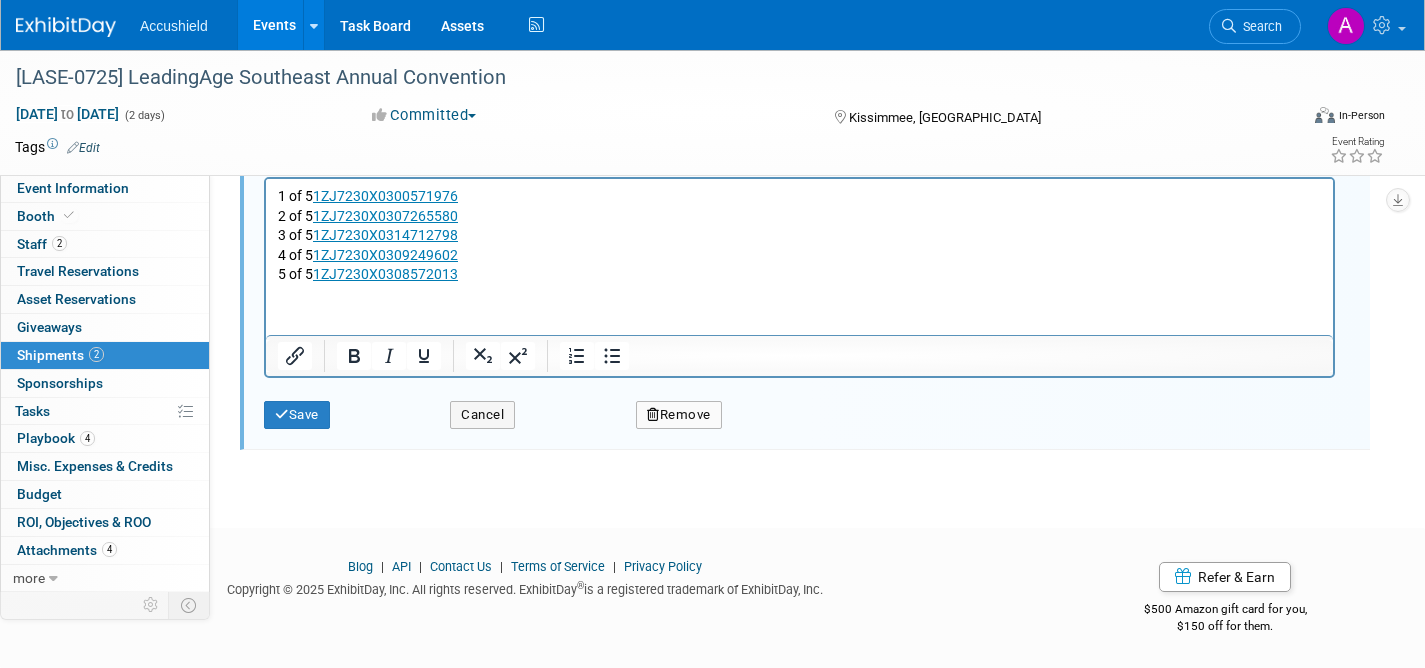 drag, startPoint x: 497, startPoint y: 280, endPoint x: 285, endPoint y: 207, distance: 224.21642 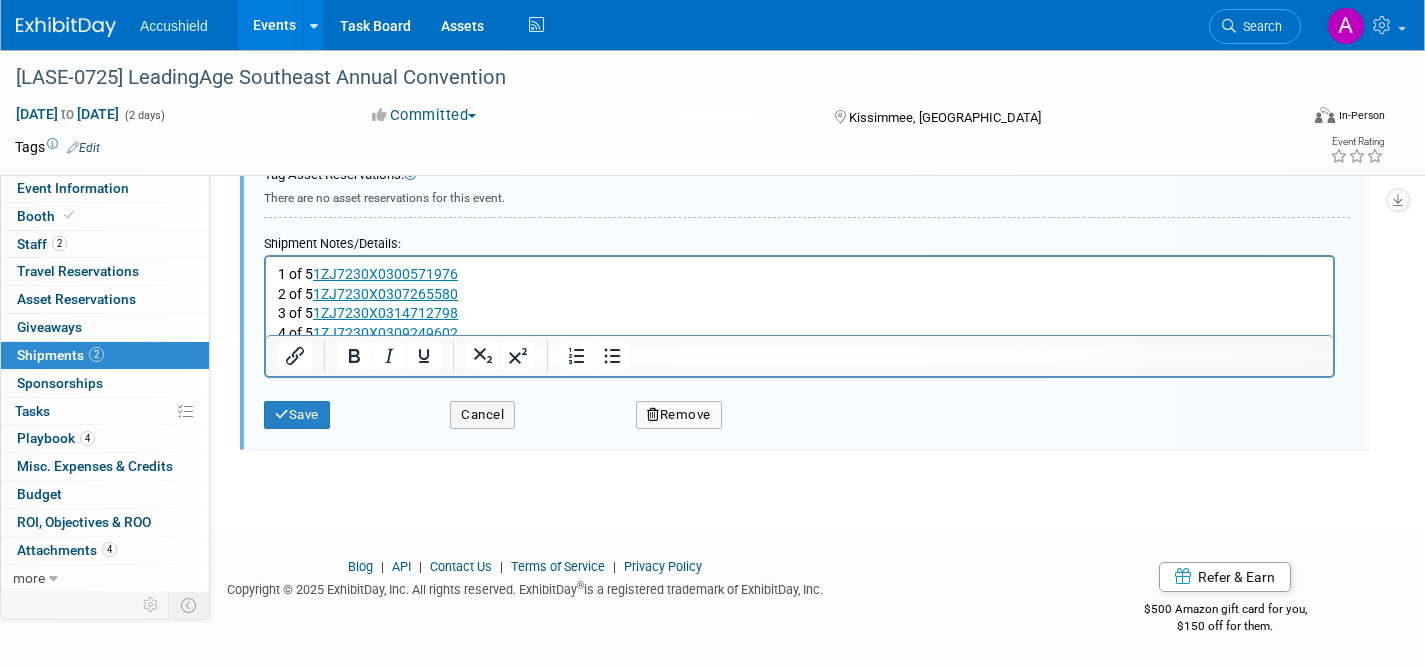 scroll, scrollTop: 932, scrollLeft: 0, axis: vertical 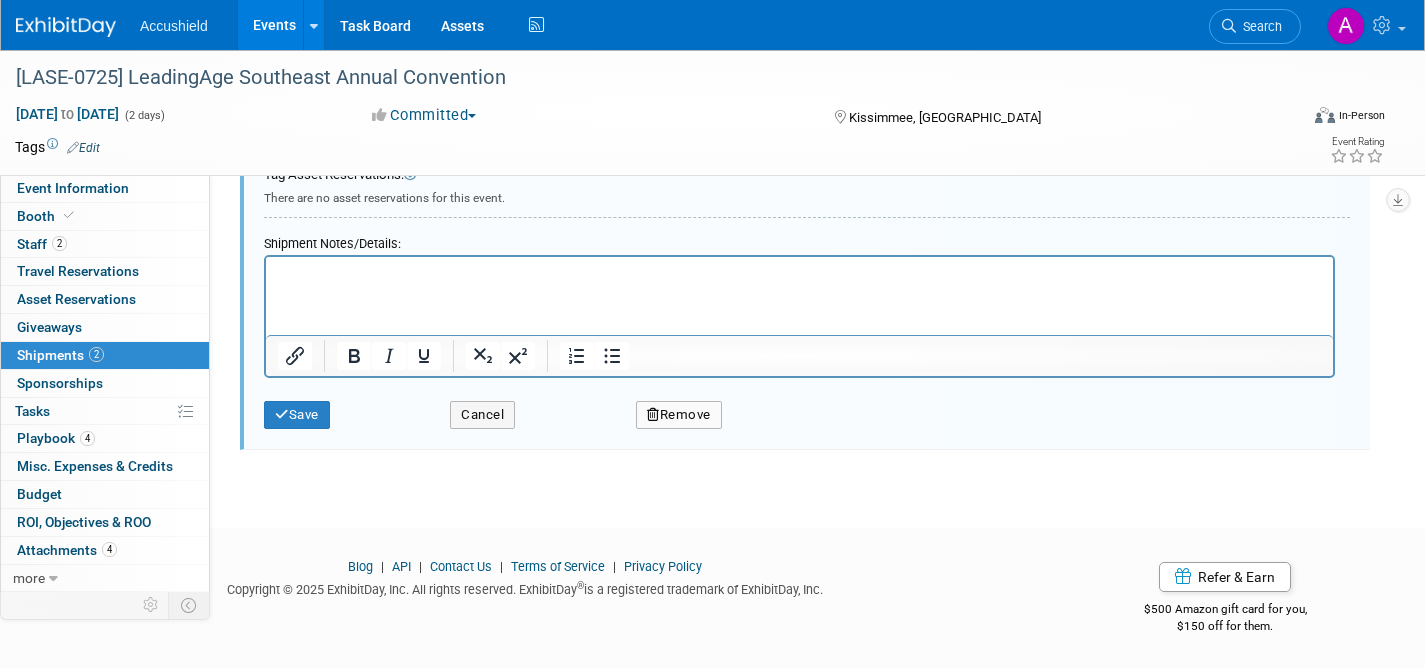 type 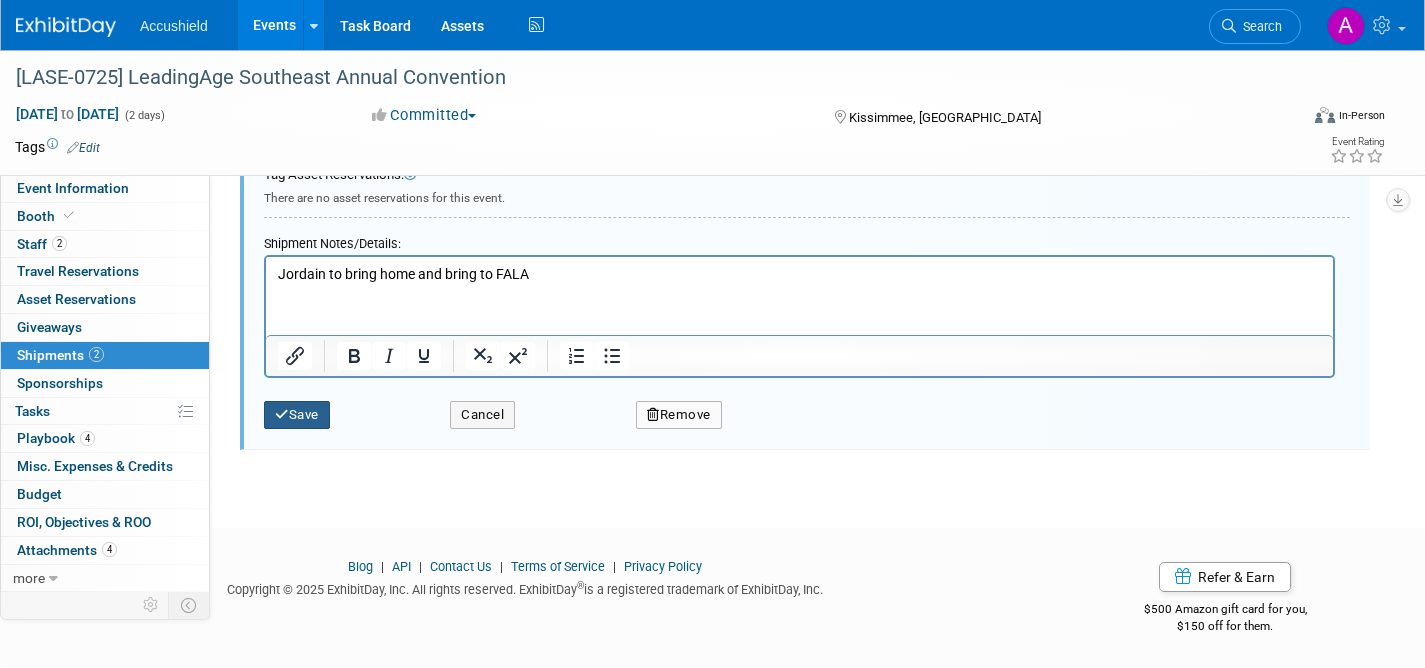 click on "Save" at bounding box center (297, 415) 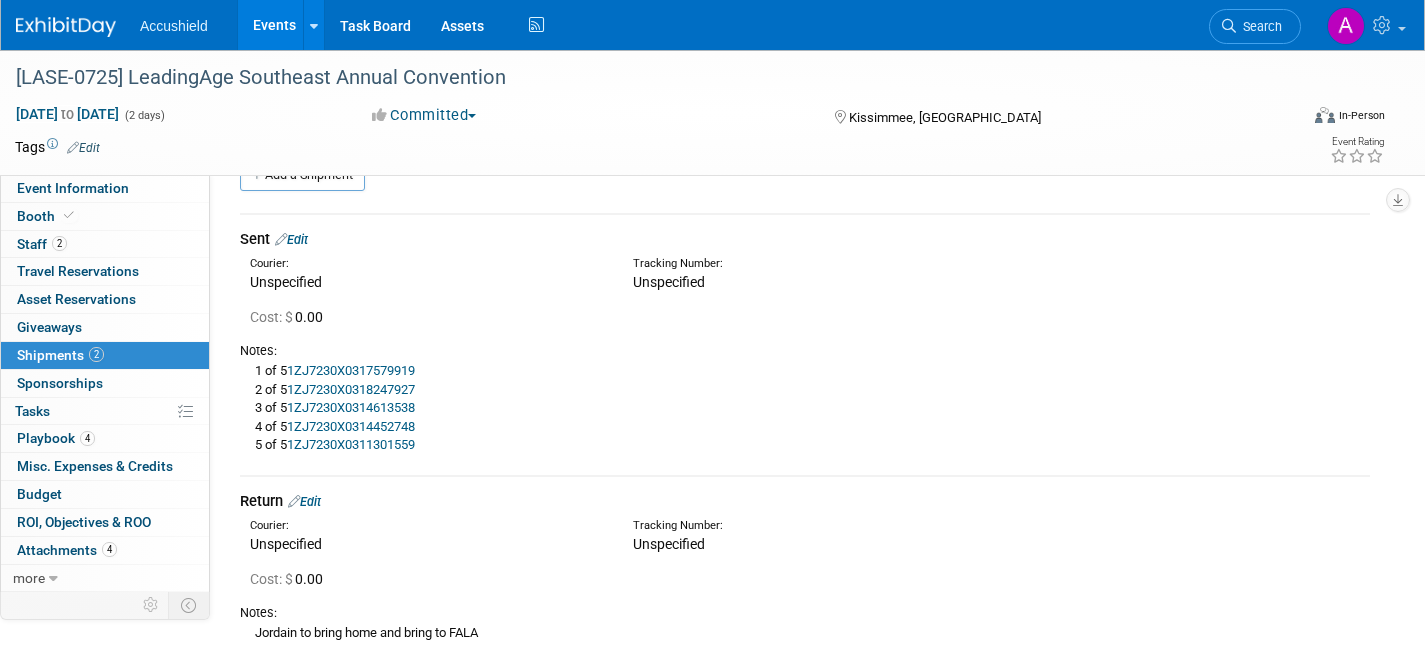 scroll, scrollTop: 136, scrollLeft: 0, axis: vertical 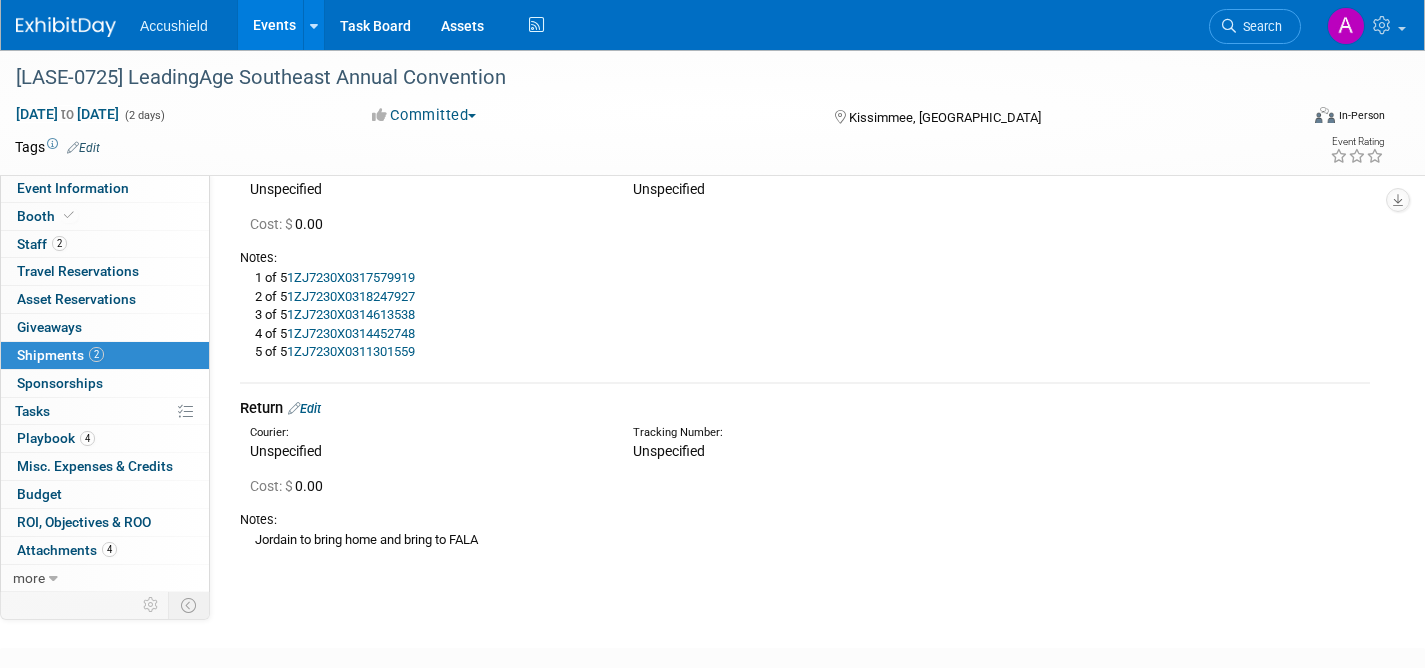 click on "Events" at bounding box center (274, 25) 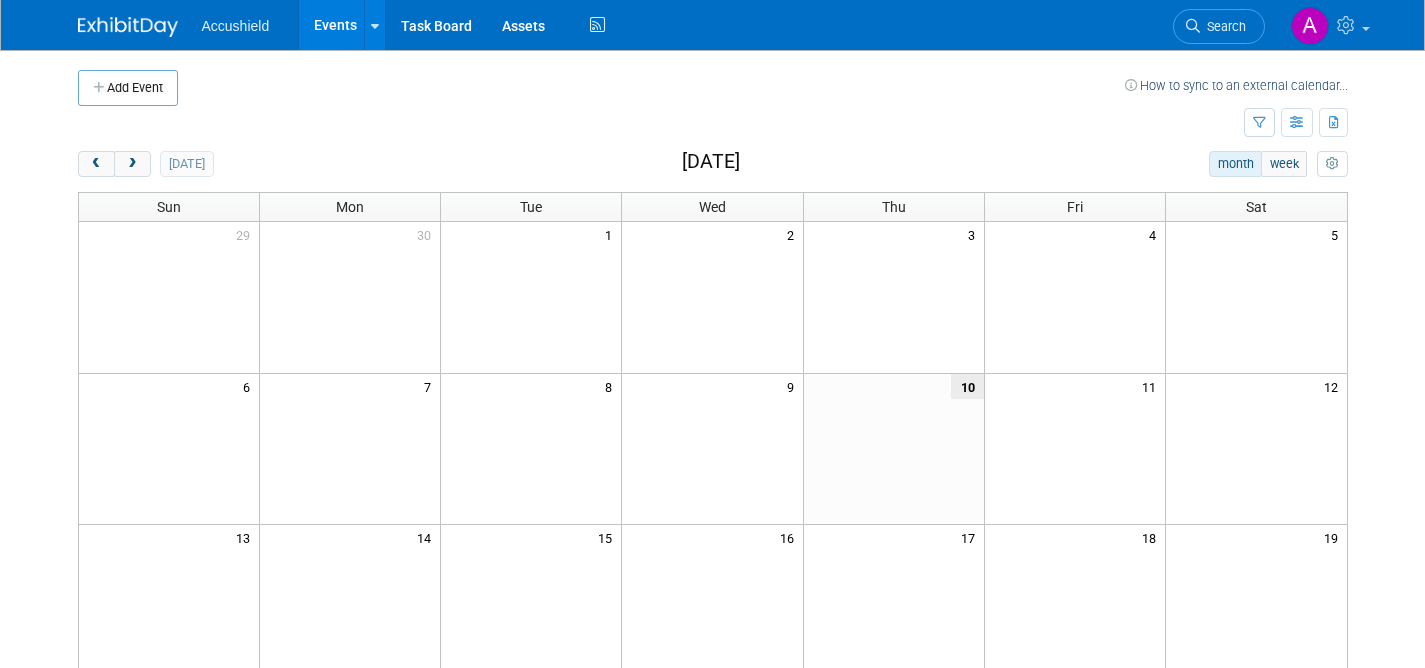 scroll, scrollTop: 0, scrollLeft: 0, axis: both 